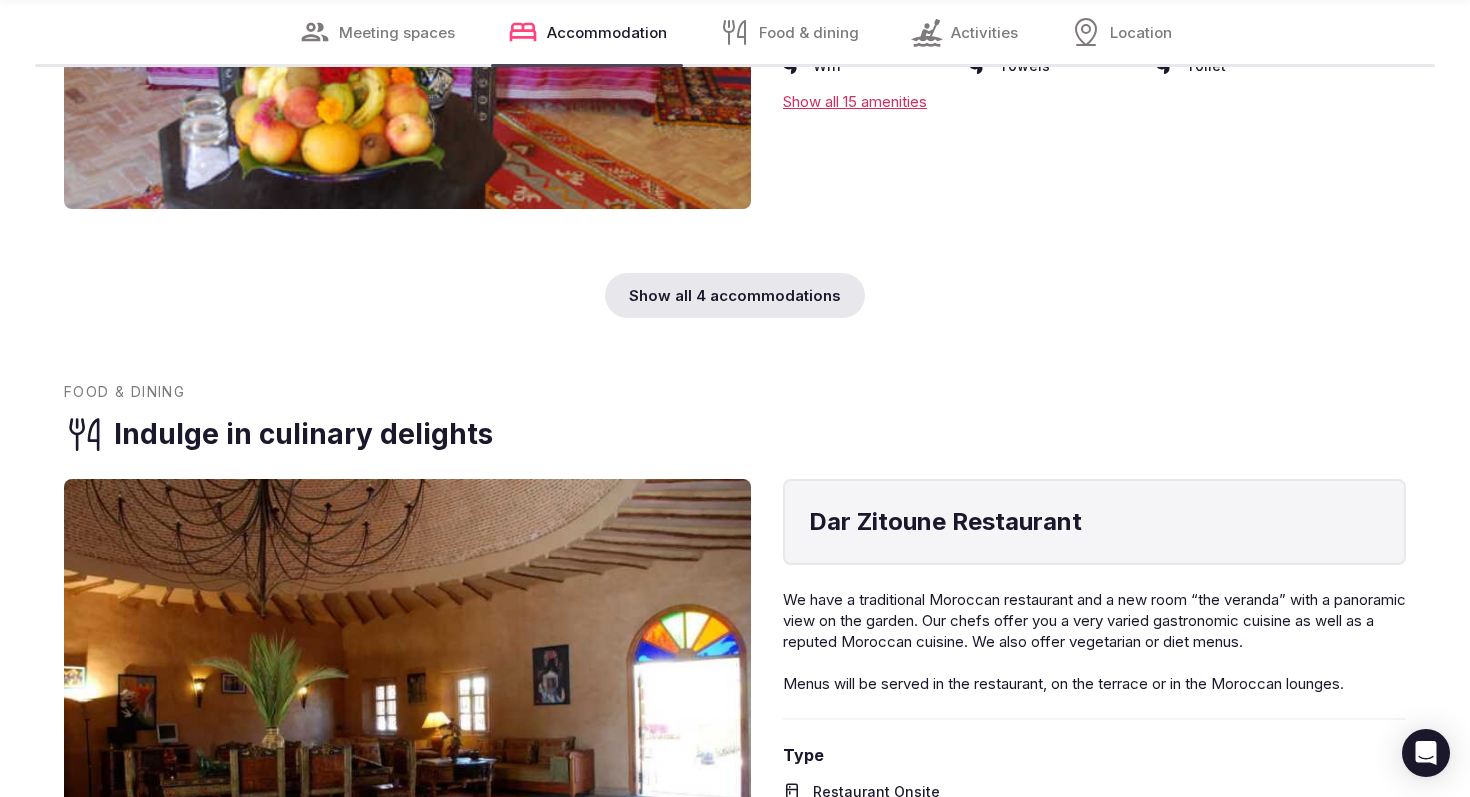 scroll, scrollTop: 5314, scrollLeft: 0, axis: vertical 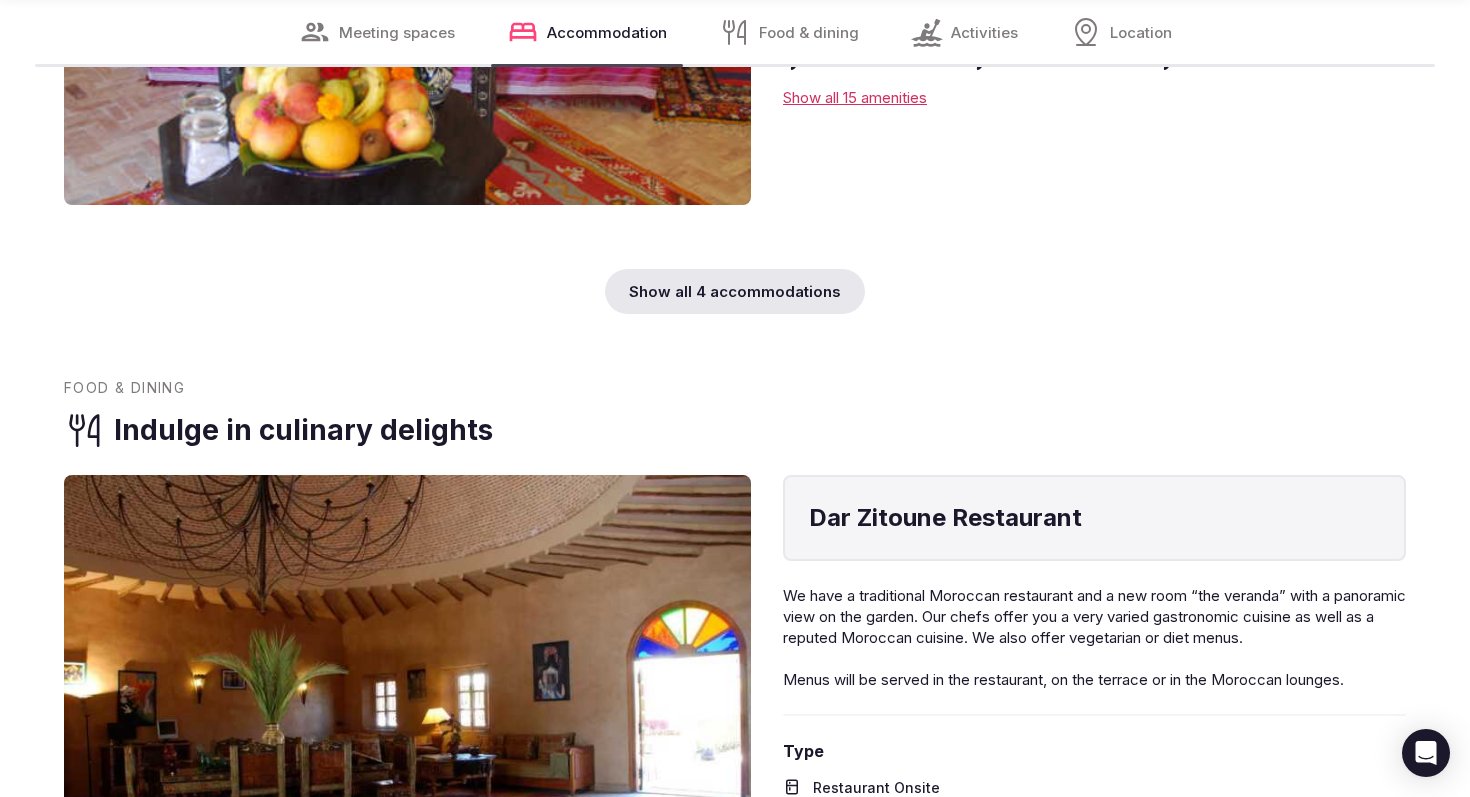click on "Show all 4 accommodations" at bounding box center (735, 291) 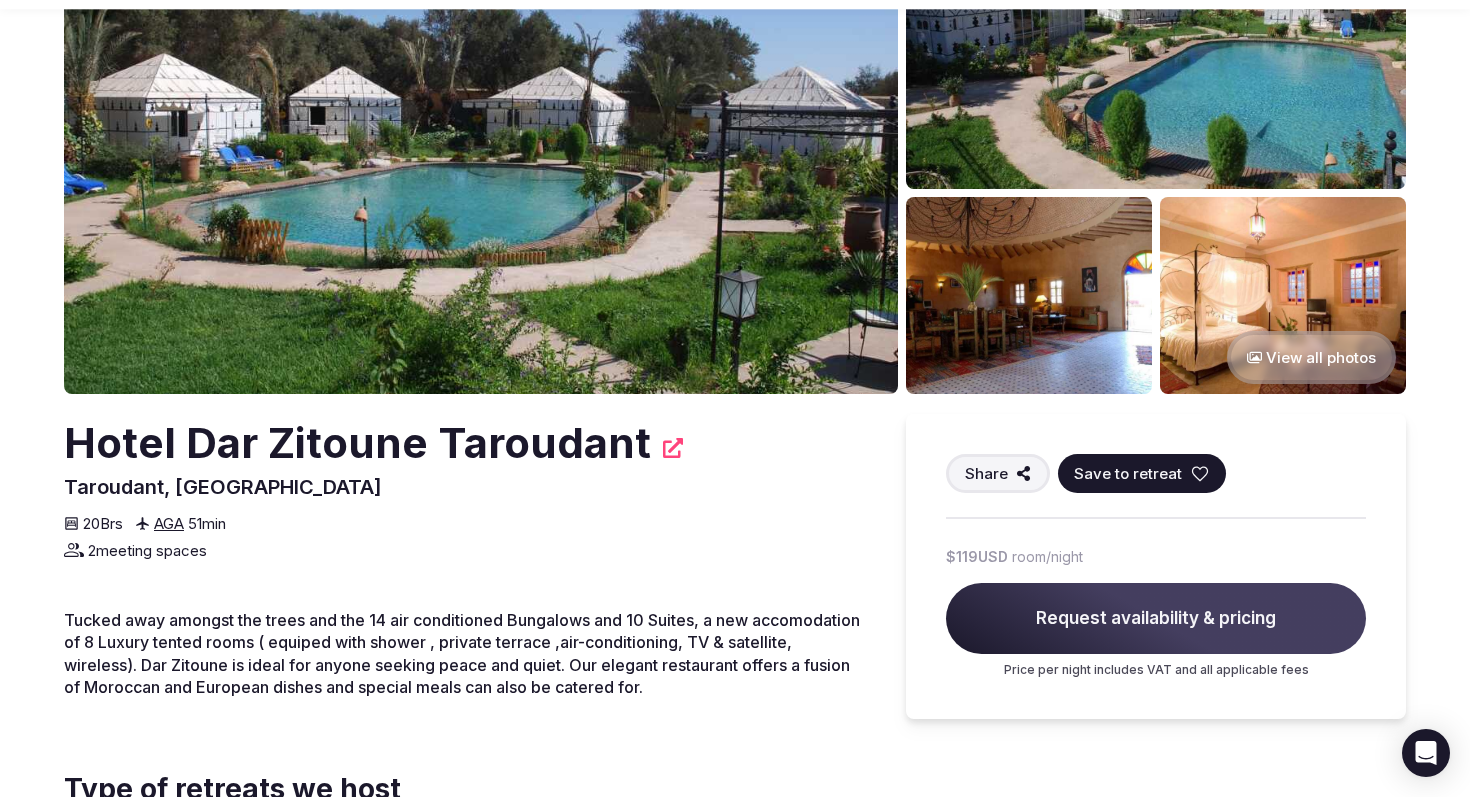 scroll, scrollTop: 205, scrollLeft: 0, axis: vertical 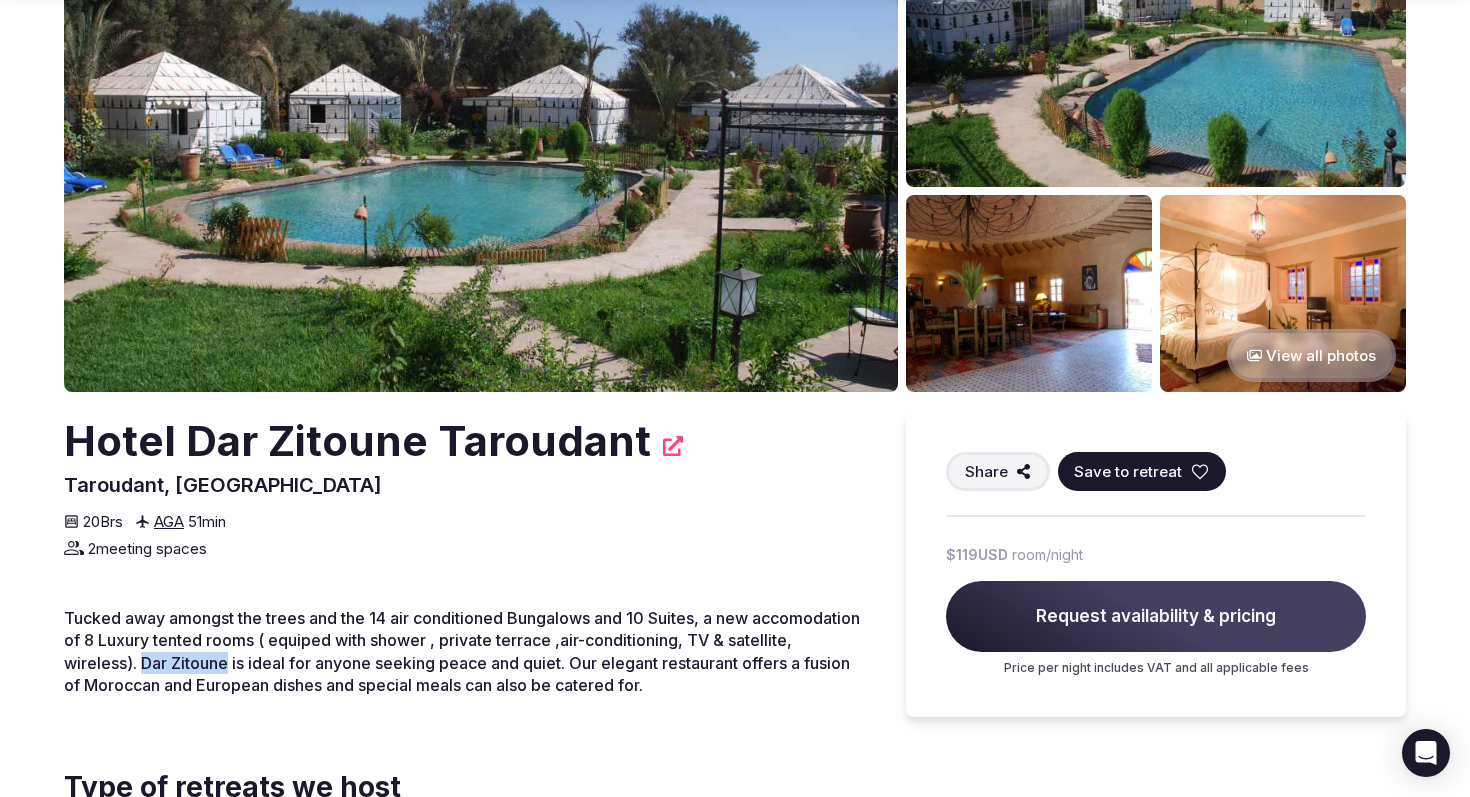 drag, startPoint x: 210, startPoint y: 670, endPoint x: 300, endPoint y: 672, distance: 90.02222 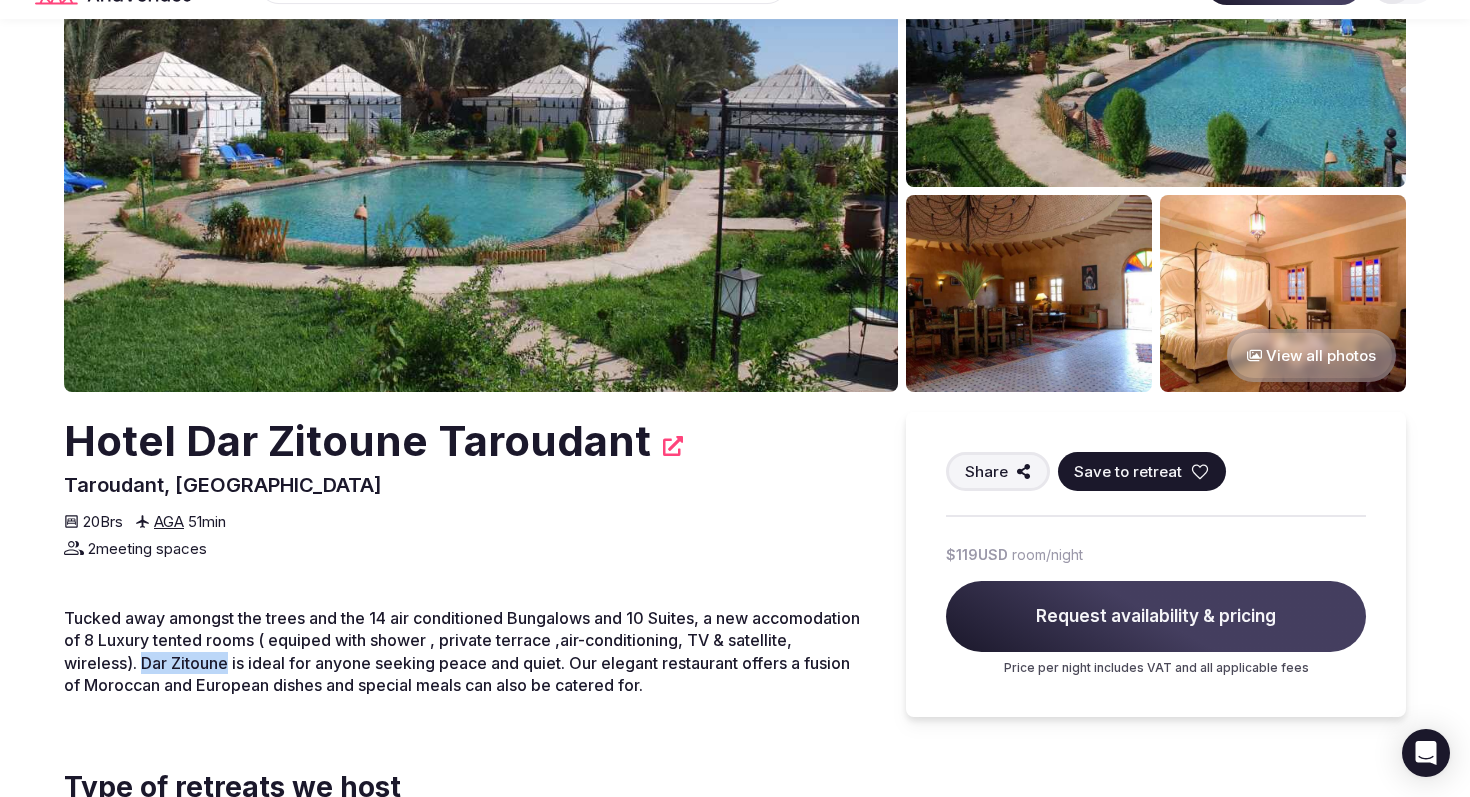 scroll, scrollTop: 0, scrollLeft: 0, axis: both 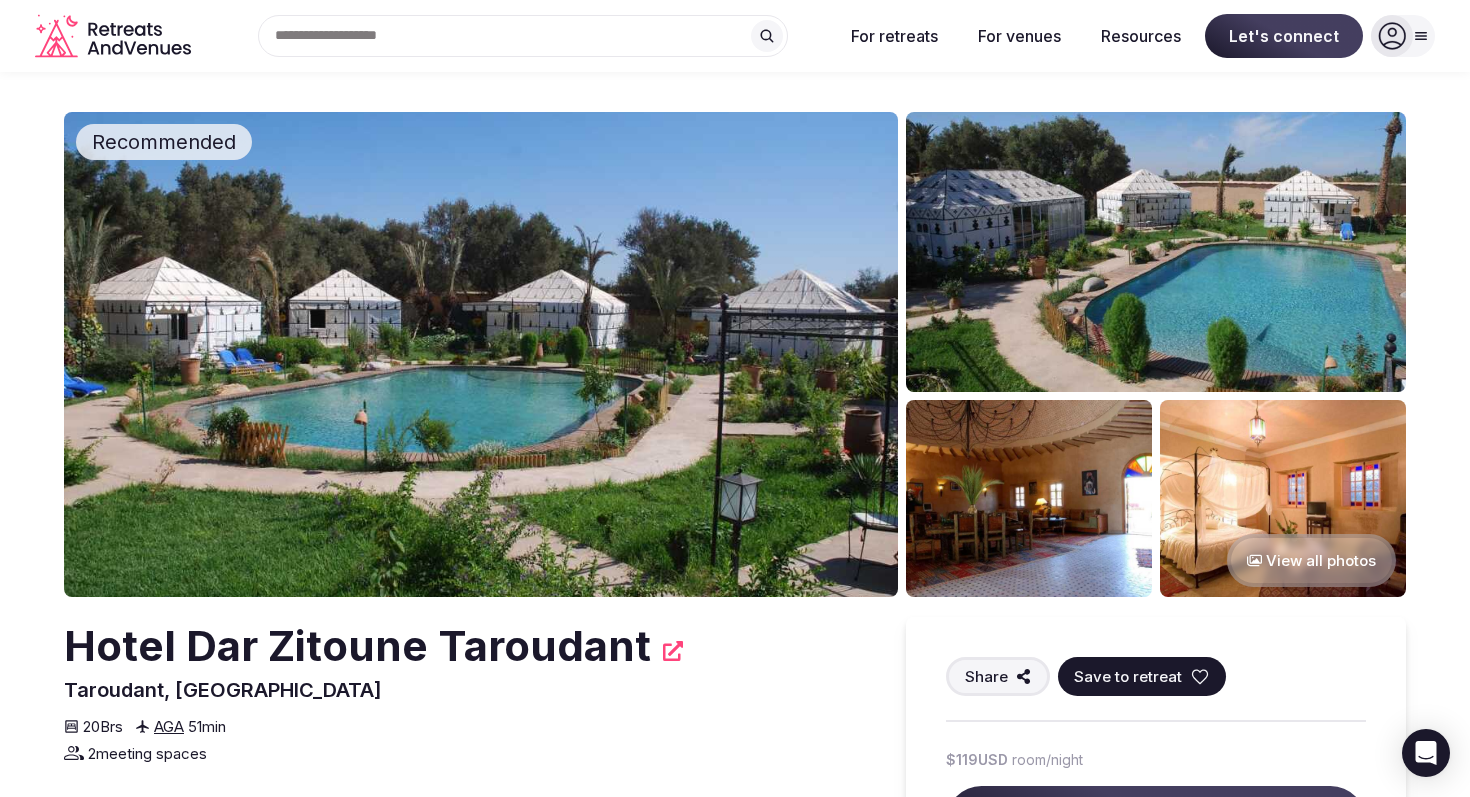 click 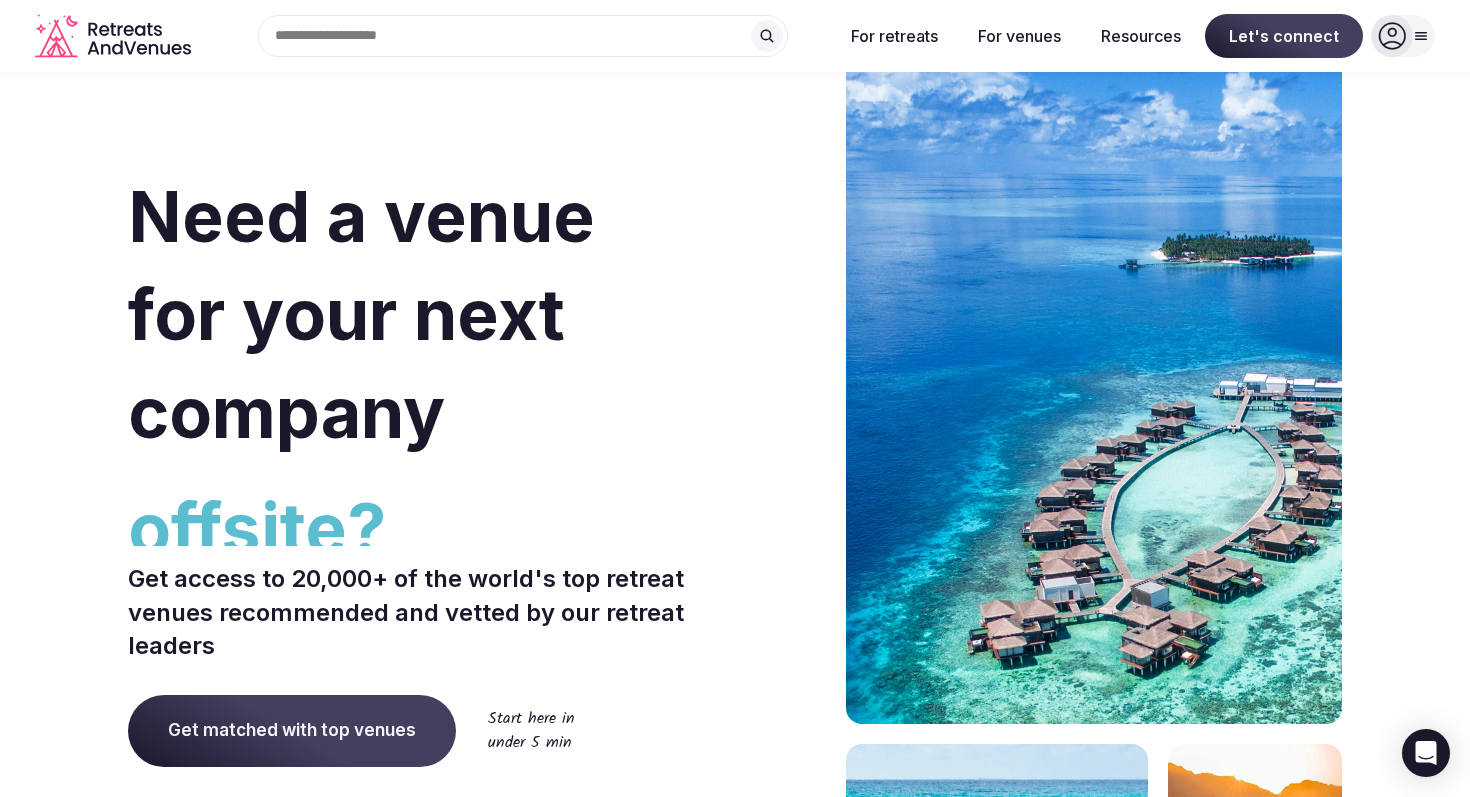 click at bounding box center [523, 36] 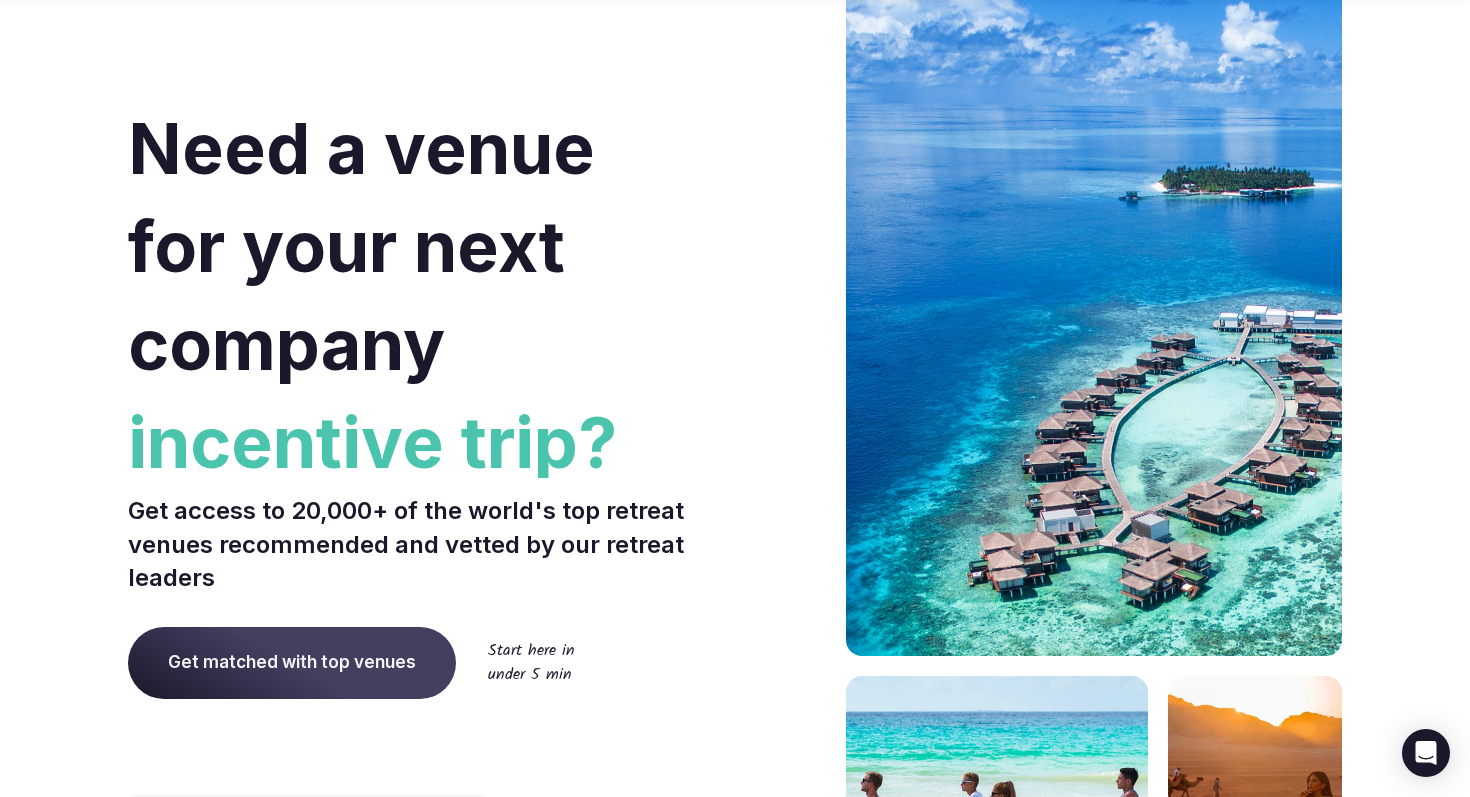 scroll, scrollTop: 0, scrollLeft: 0, axis: both 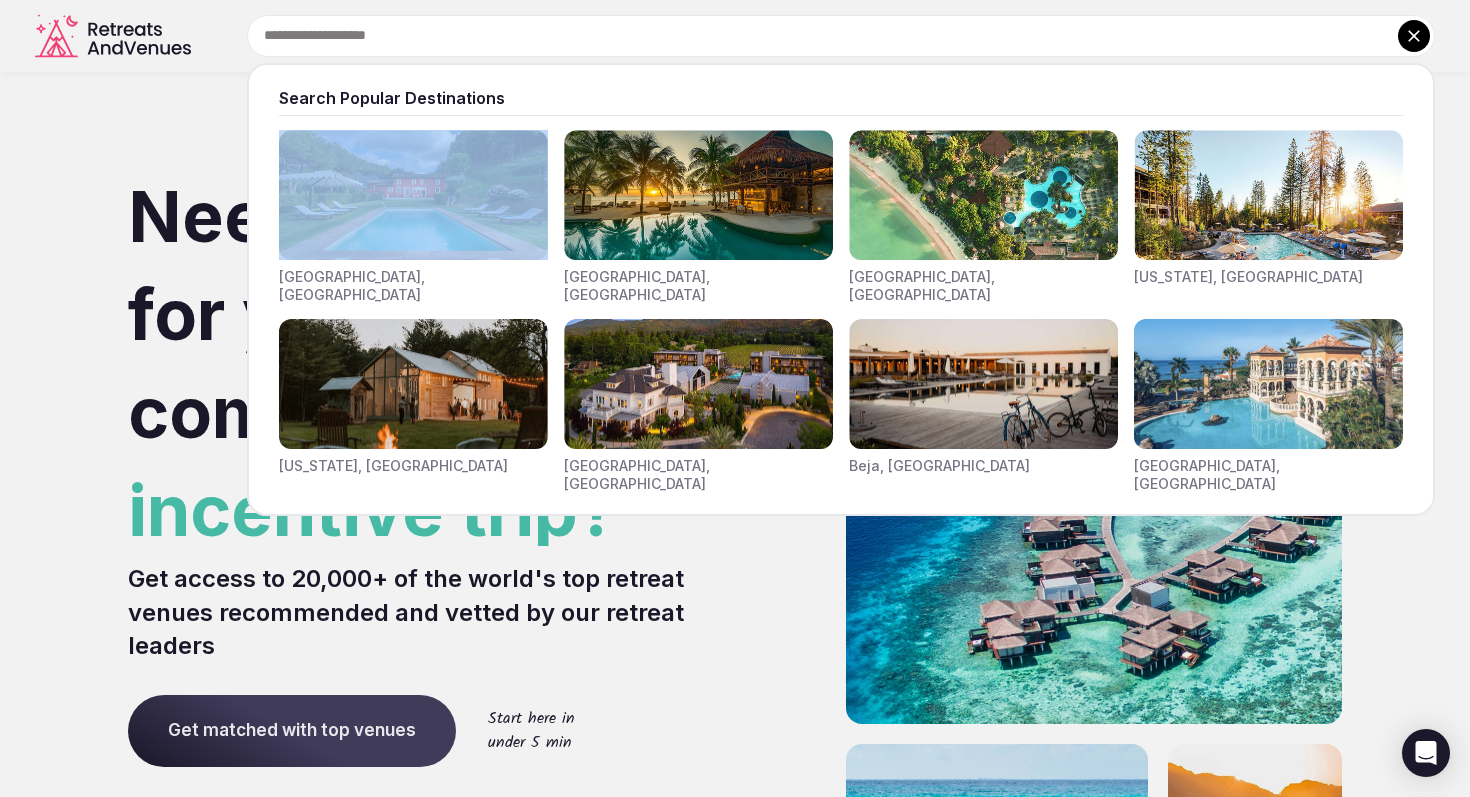 click at bounding box center (413, 195) 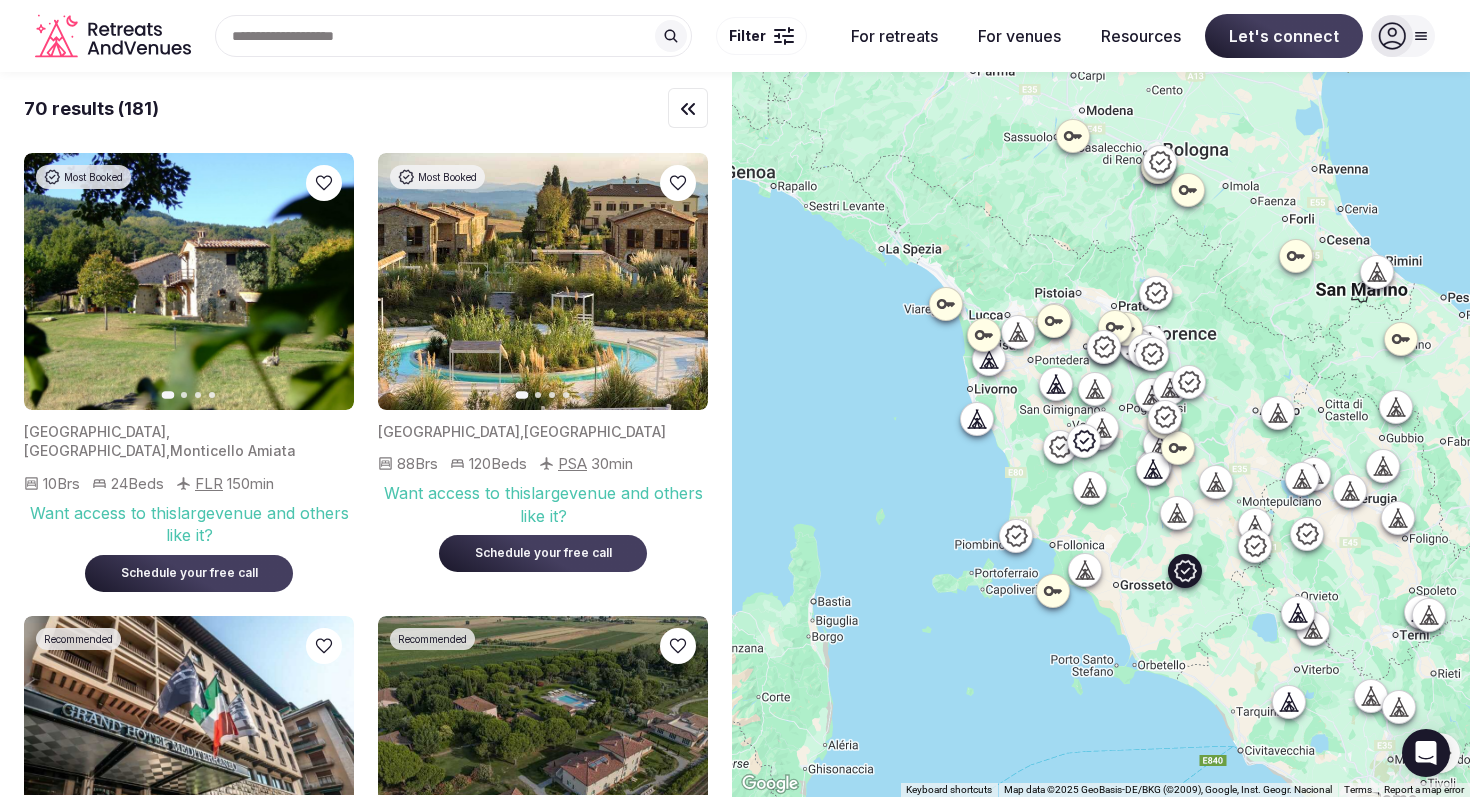 click 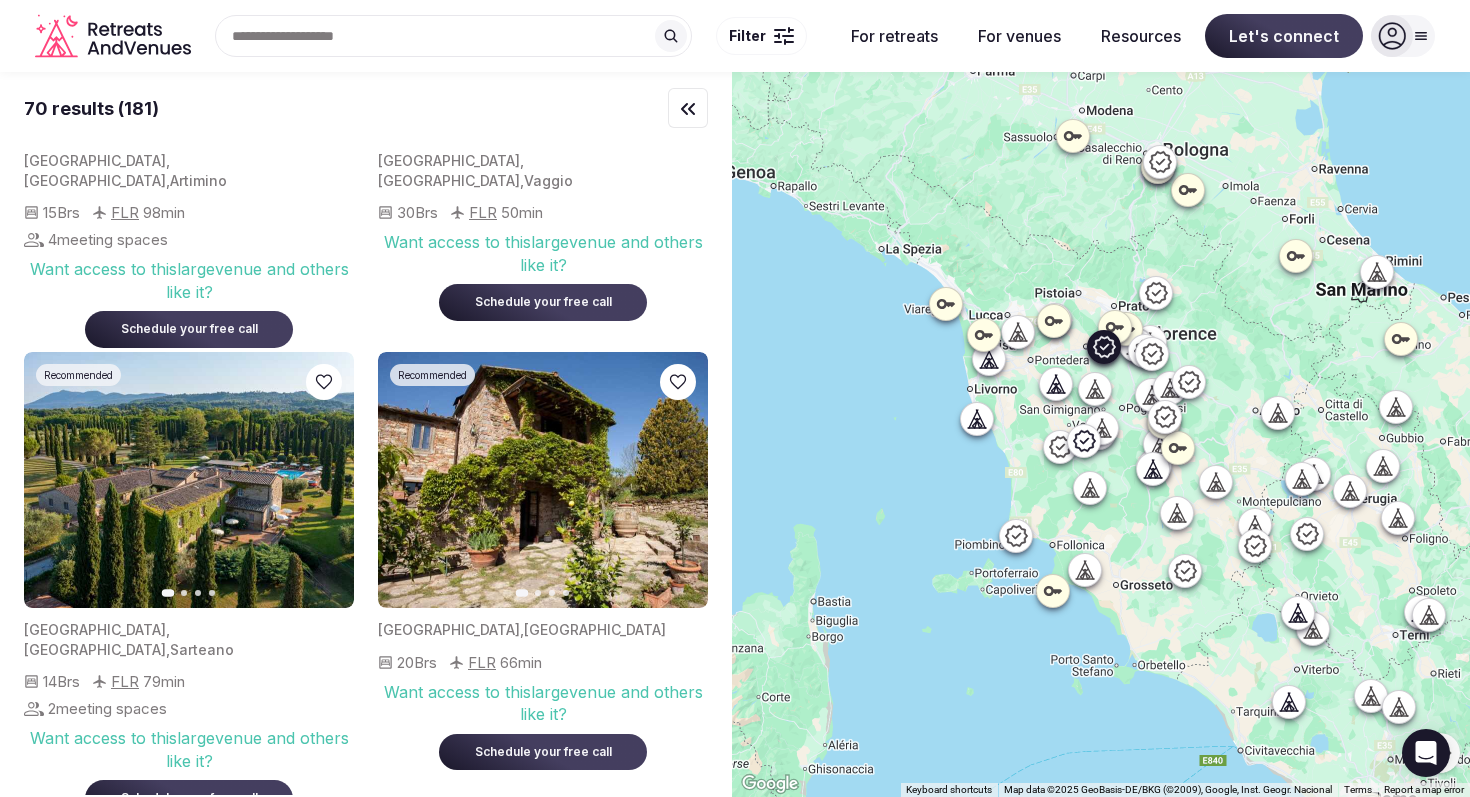 scroll, scrollTop: 1716, scrollLeft: 0, axis: vertical 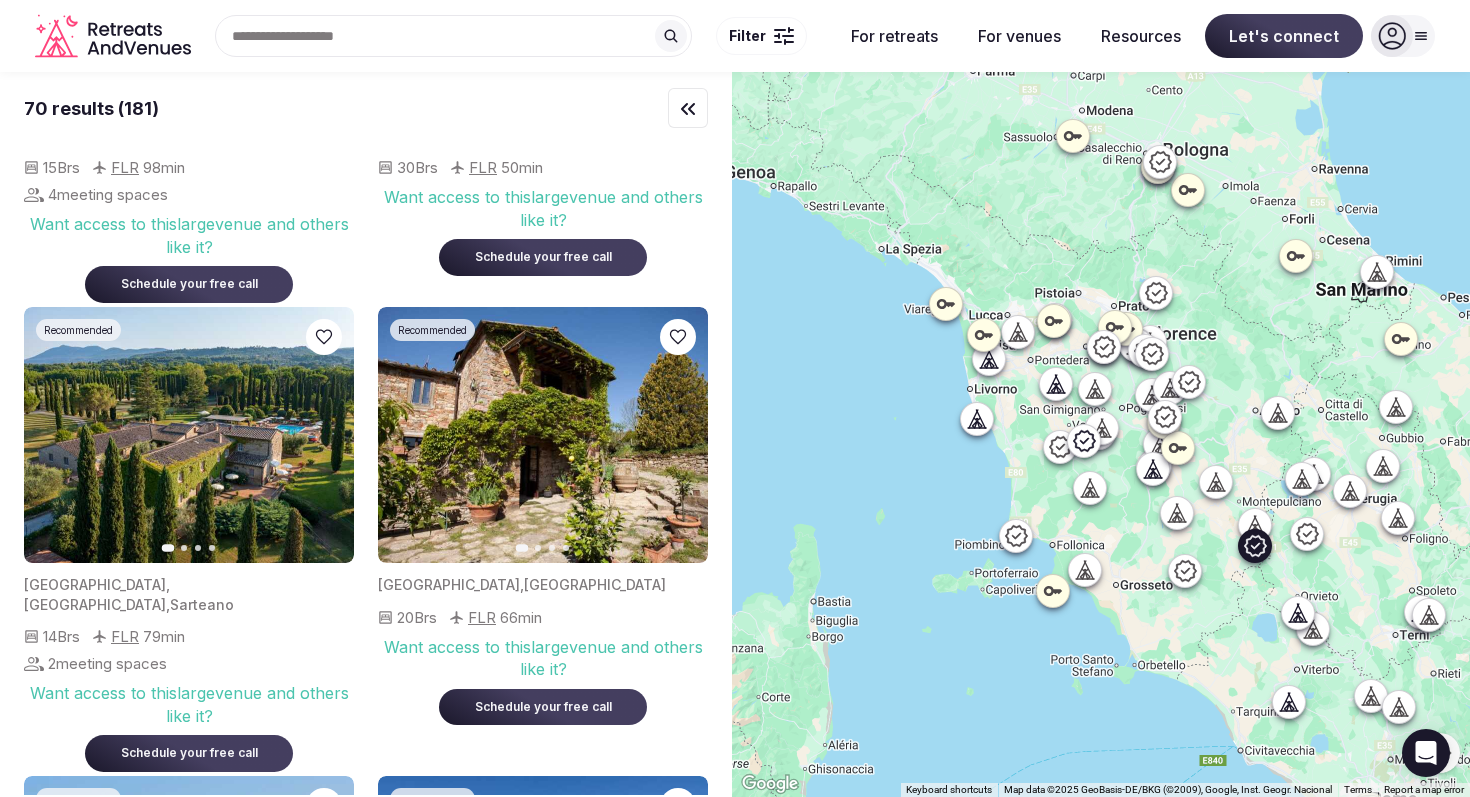 click 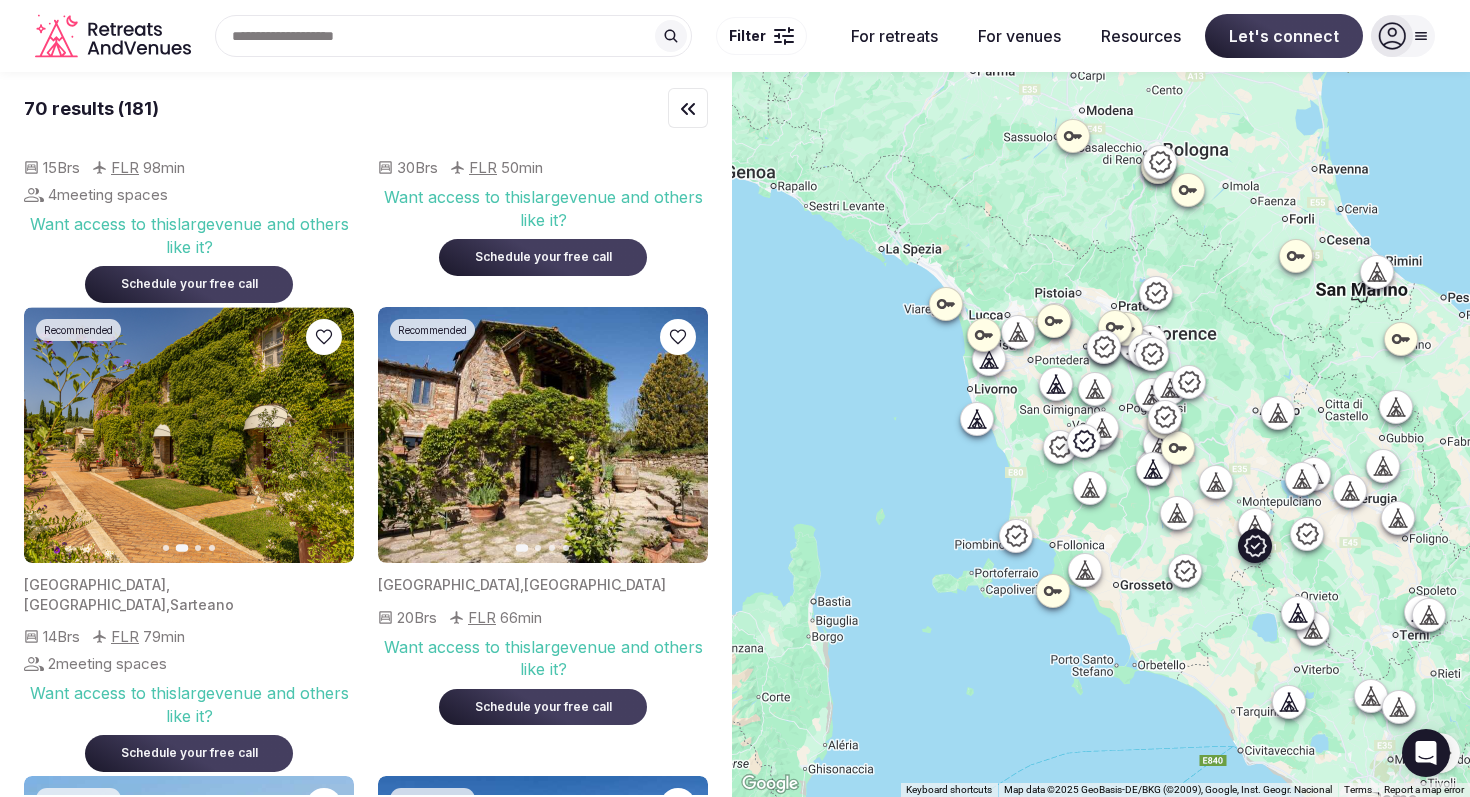 click 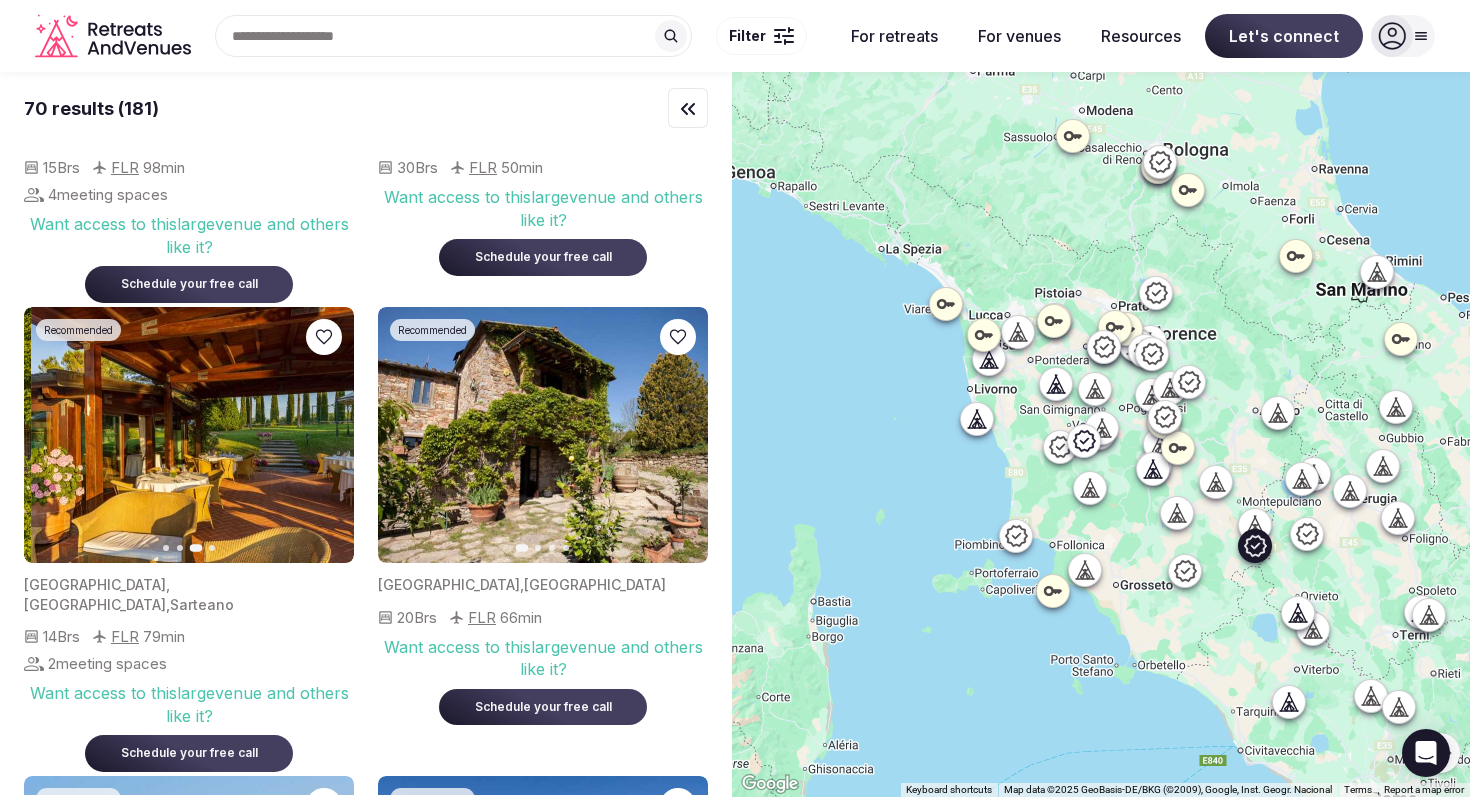 click 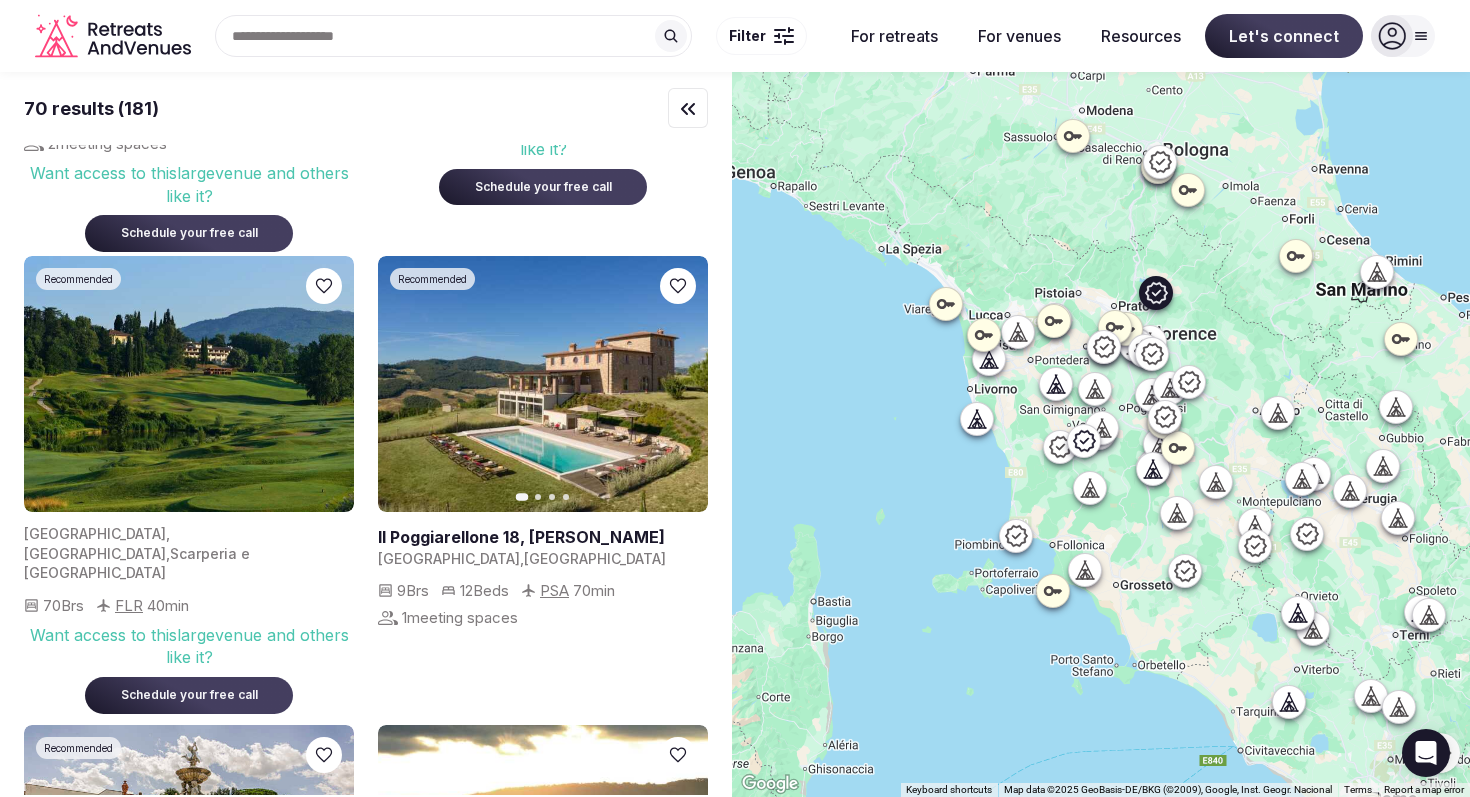 scroll, scrollTop: 2237, scrollLeft: 0, axis: vertical 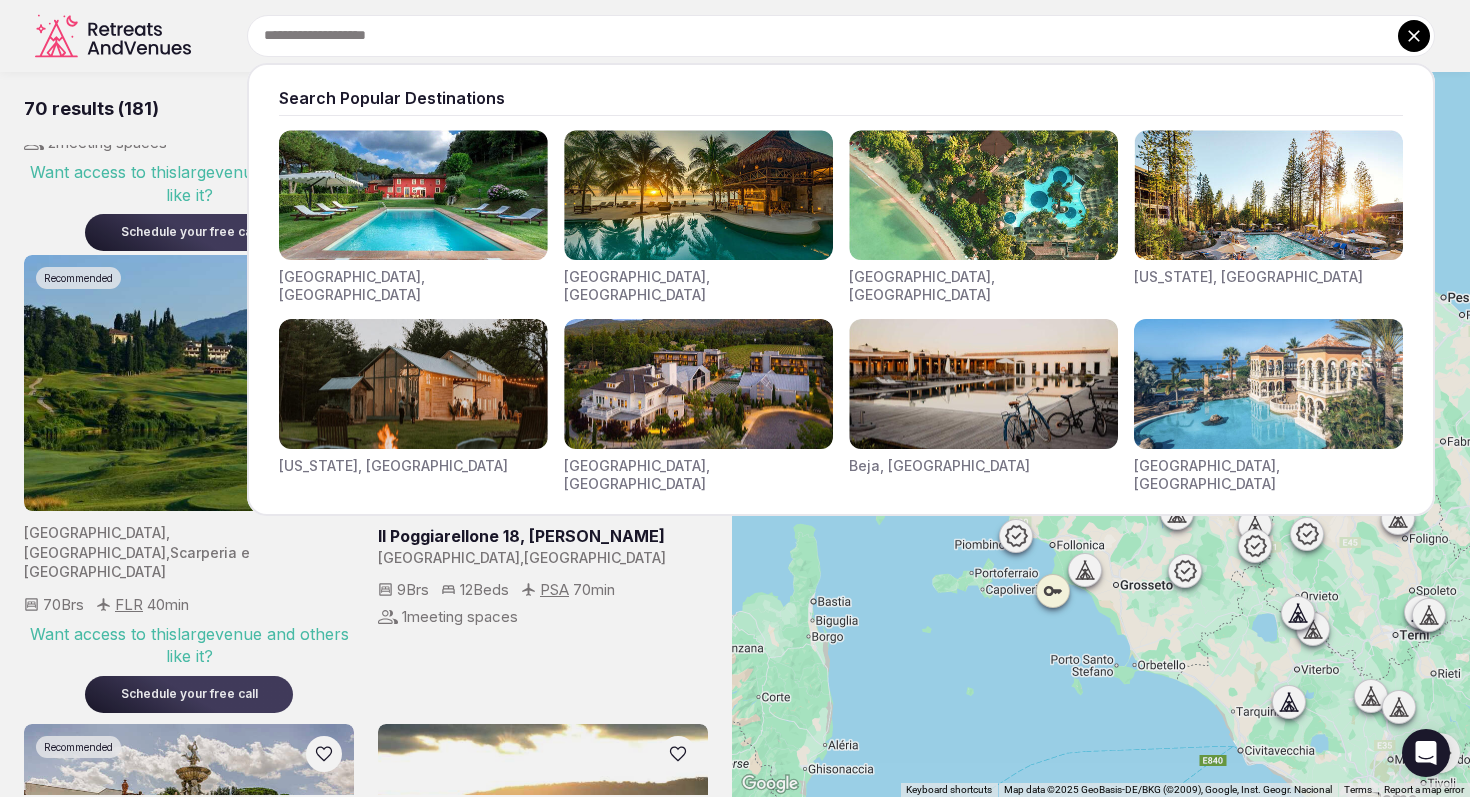 click on "Search Popular Destinations [GEOGRAPHIC_DATA], [GEOGRAPHIC_DATA] [GEOGRAPHIC_DATA], [GEOGRAPHIC_DATA] [GEOGRAPHIC_DATA], [GEOGRAPHIC_DATA] [US_STATE], [GEOGRAPHIC_DATA] [US_STATE], [GEOGRAPHIC_DATA] [GEOGRAPHIC_DATA], [GEOGRAPHIC_DATA] [GEOGRAPHIC_DATA], [GEOGRAPHIC_DATA] [GEOGRAPHIC_DATA], [GEOGRAPHIC_DATA]" at bounding box center (817, 36) 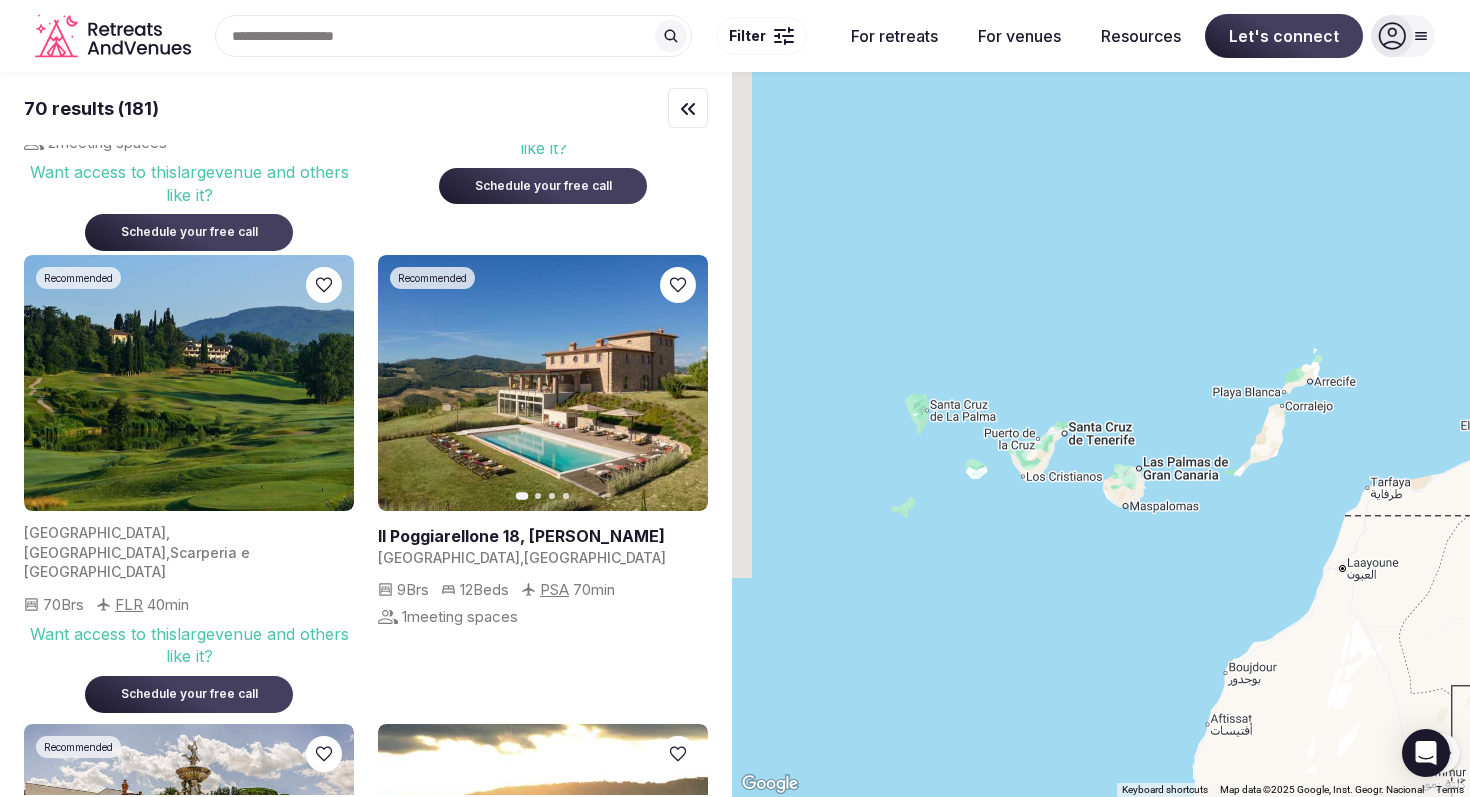 scroll, scrollTop: 0, scrollLeft: 0, axis: both 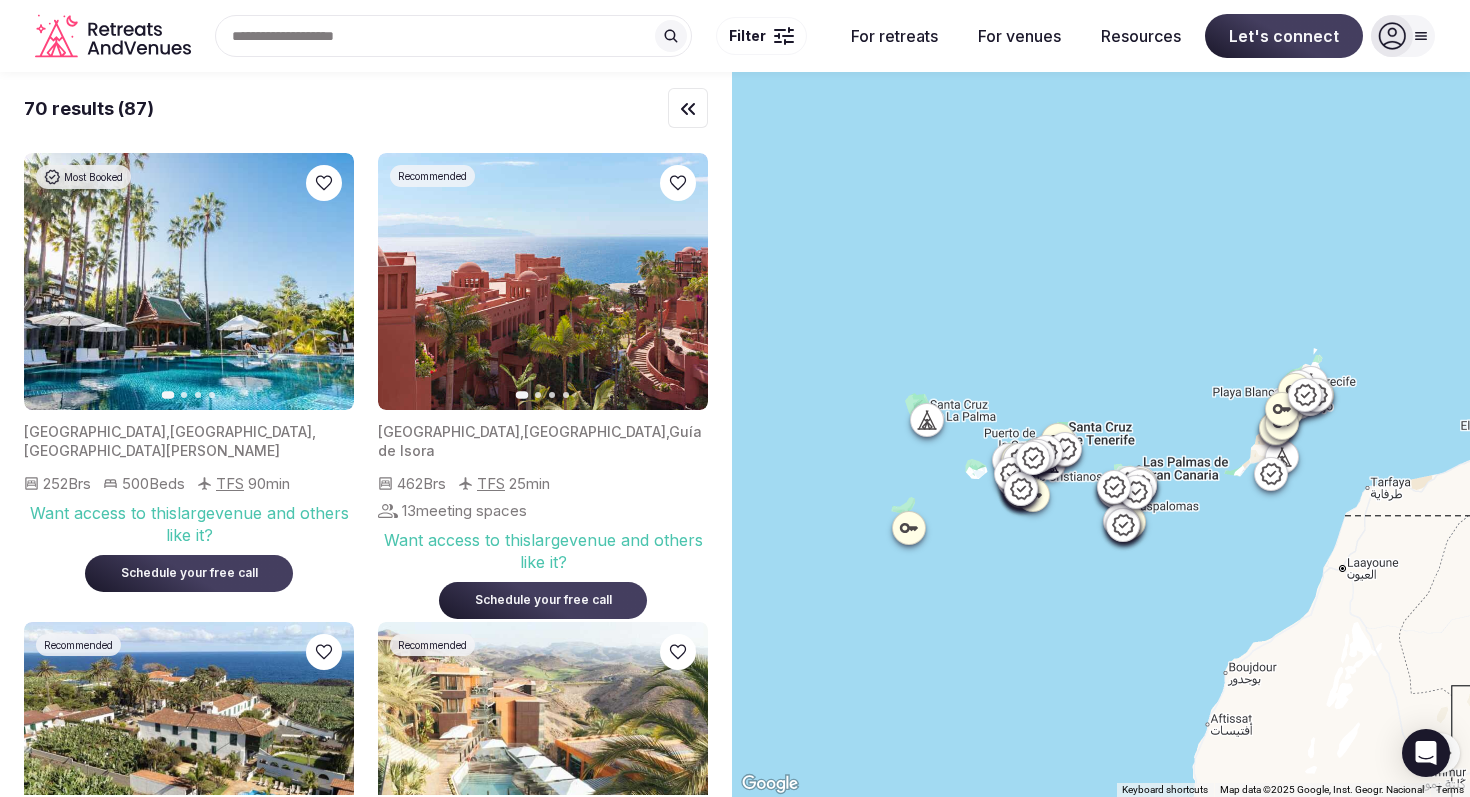 click at bounding box center (784, 36) 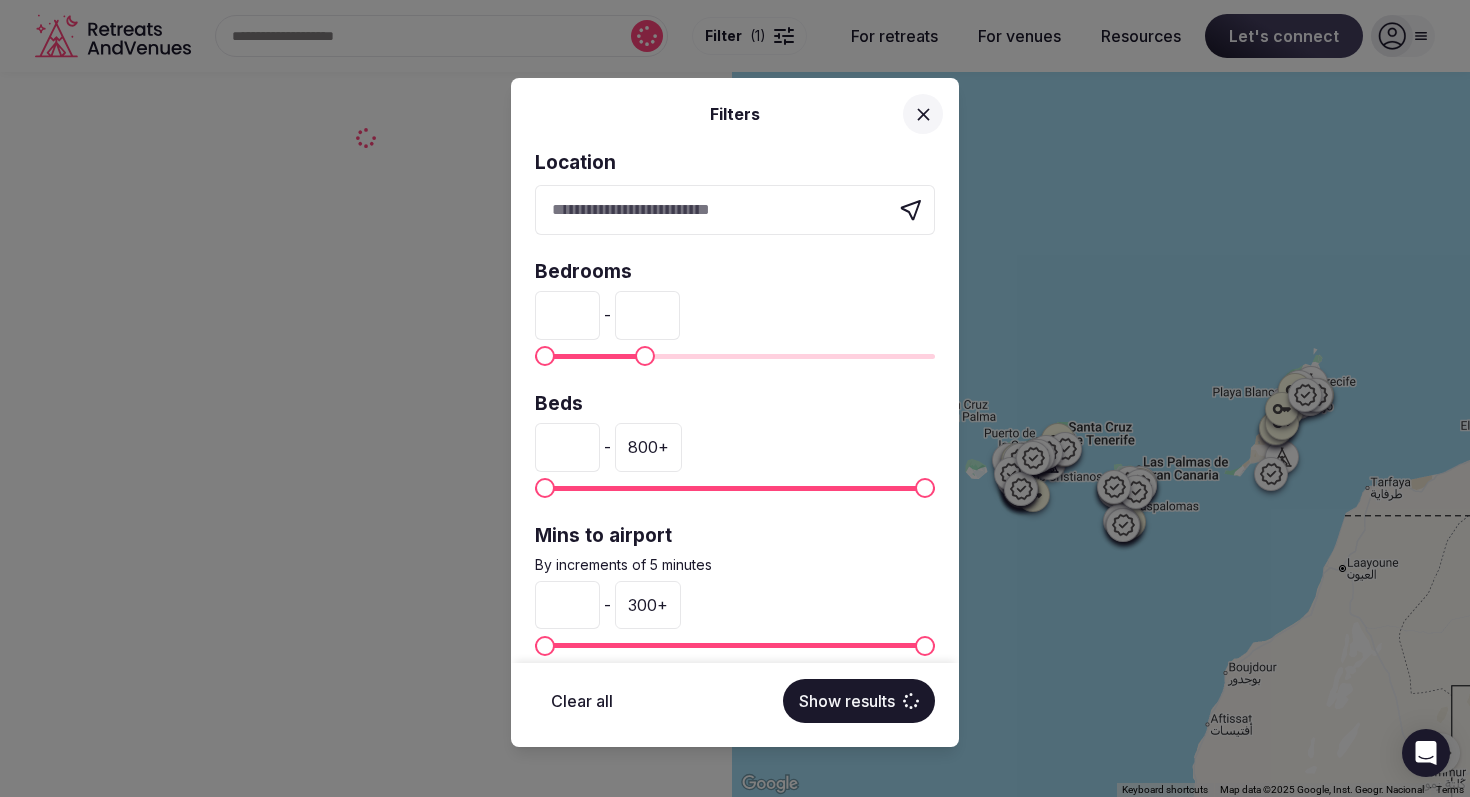click at bounding box center (645, 356) 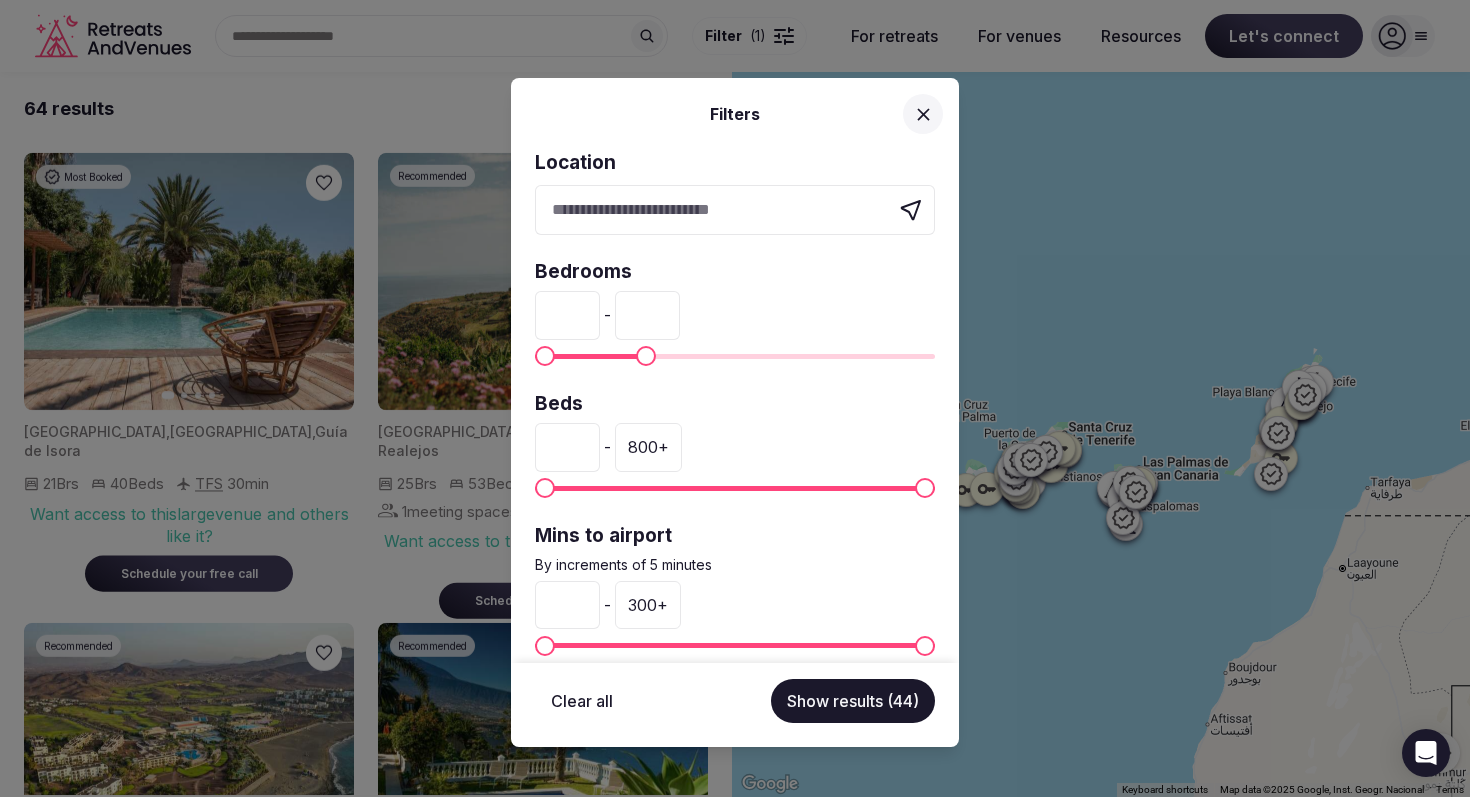 scroll, scrollTop: 24, scrollLeft: 0, axis: vertical 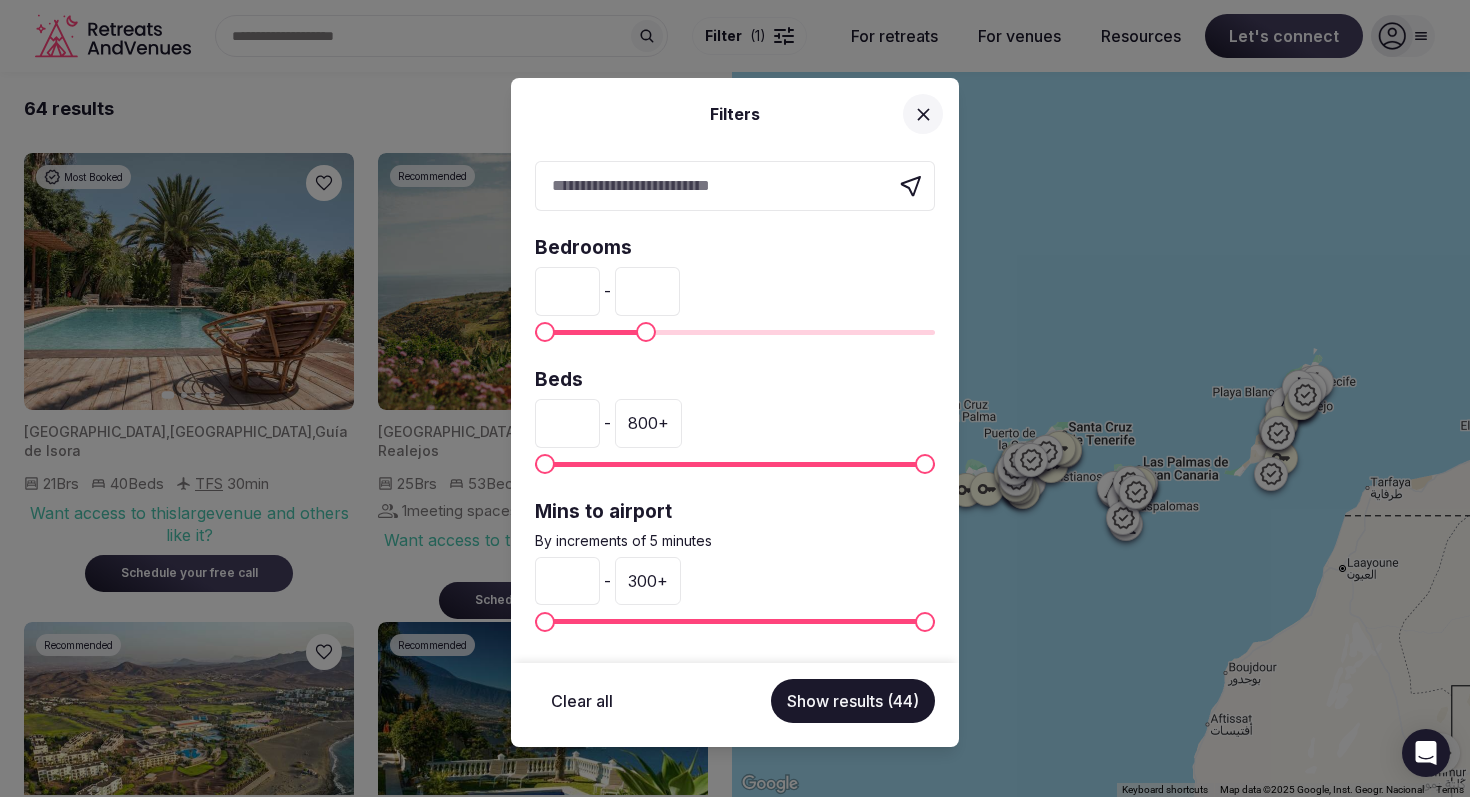 click on "Show results   (44)" at bounding box center [853, 701] 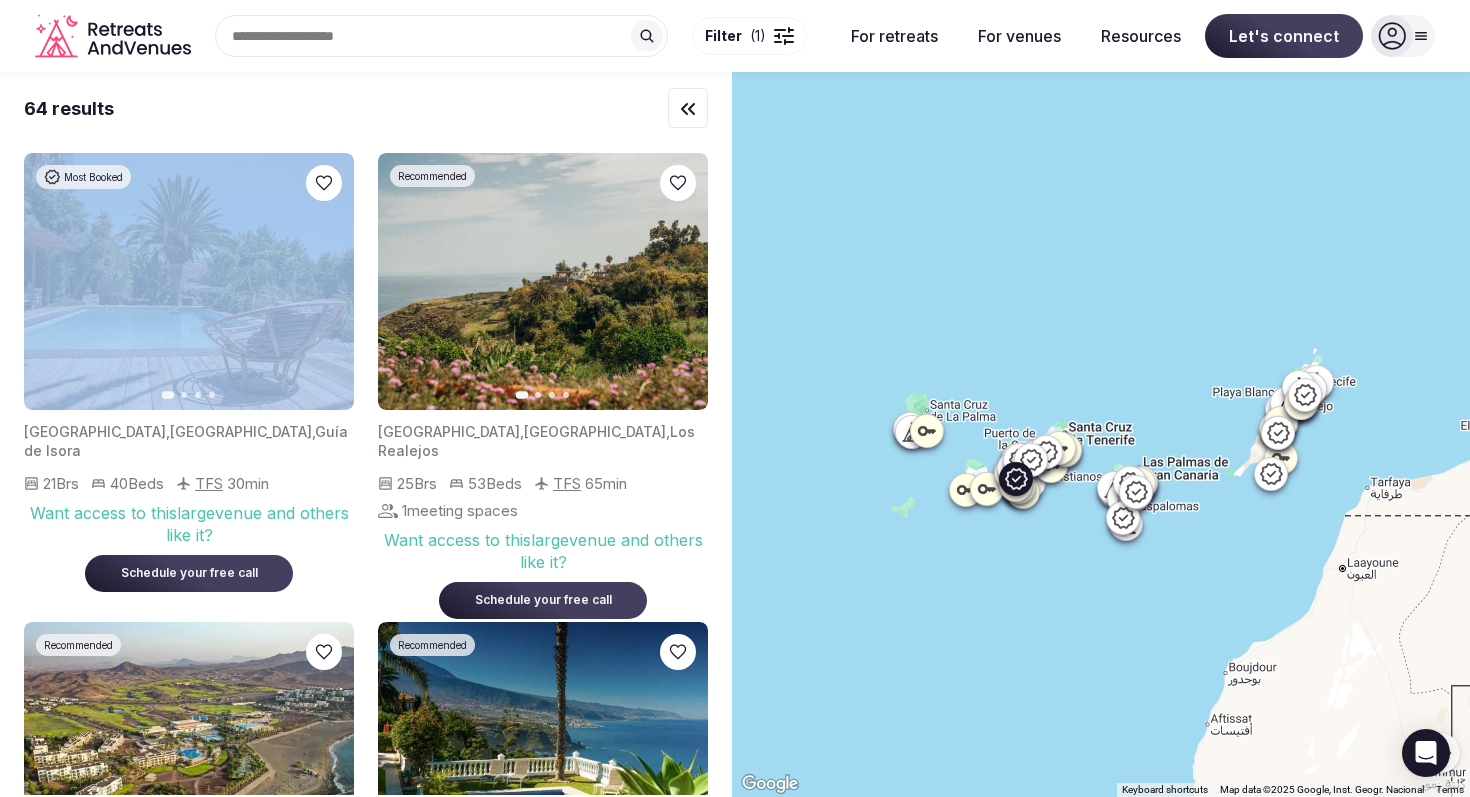 click at bounding box center [189, 281] 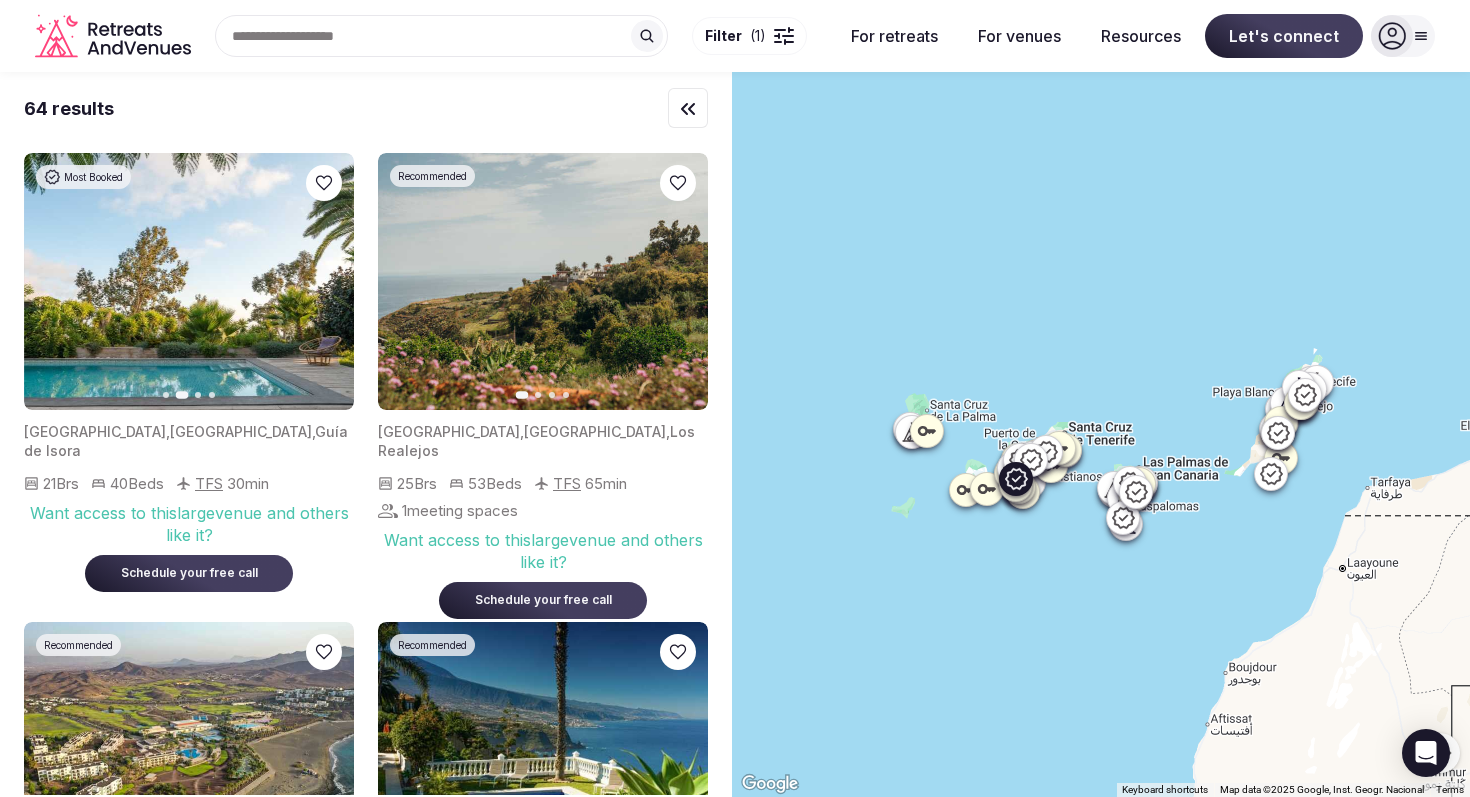 click 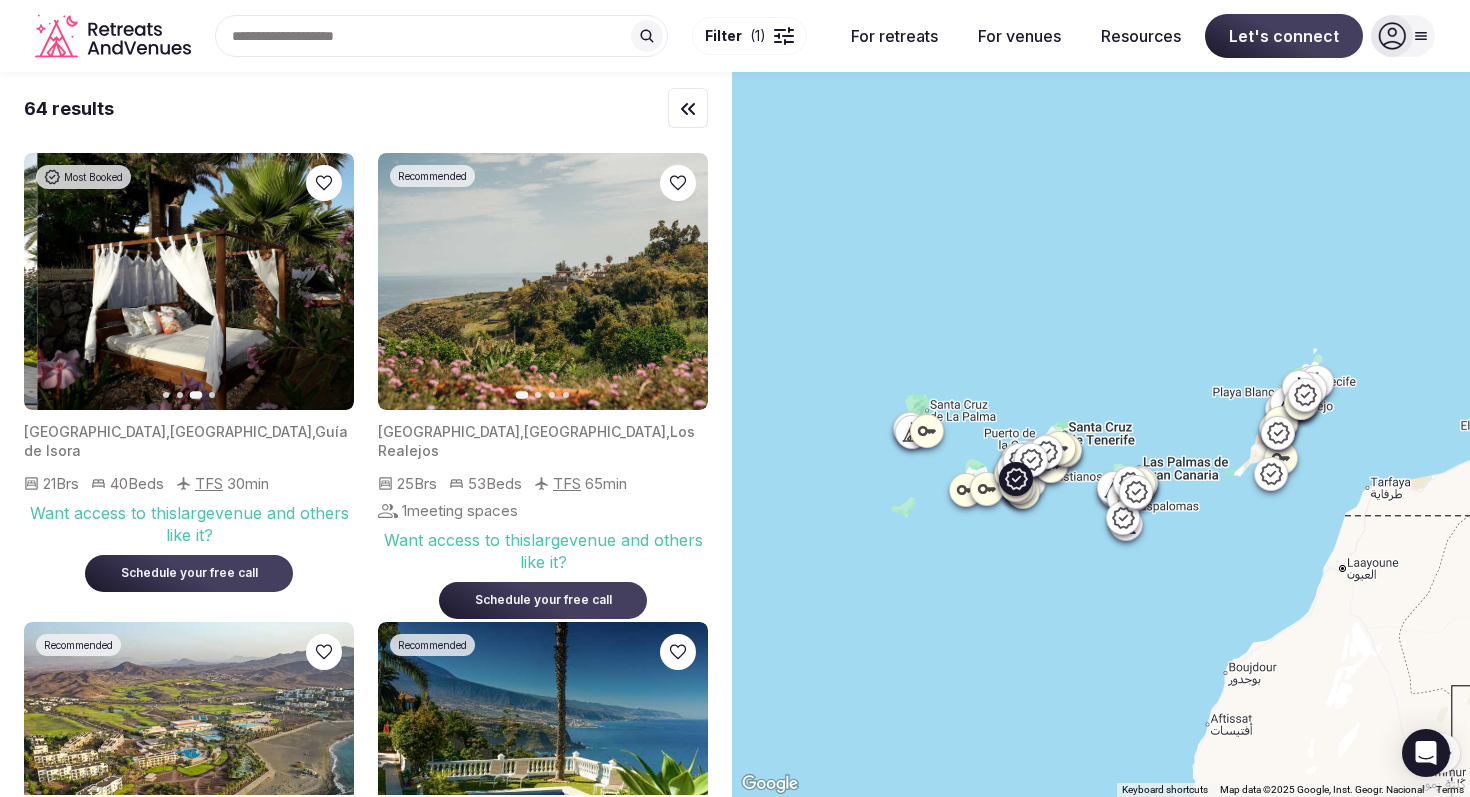 click 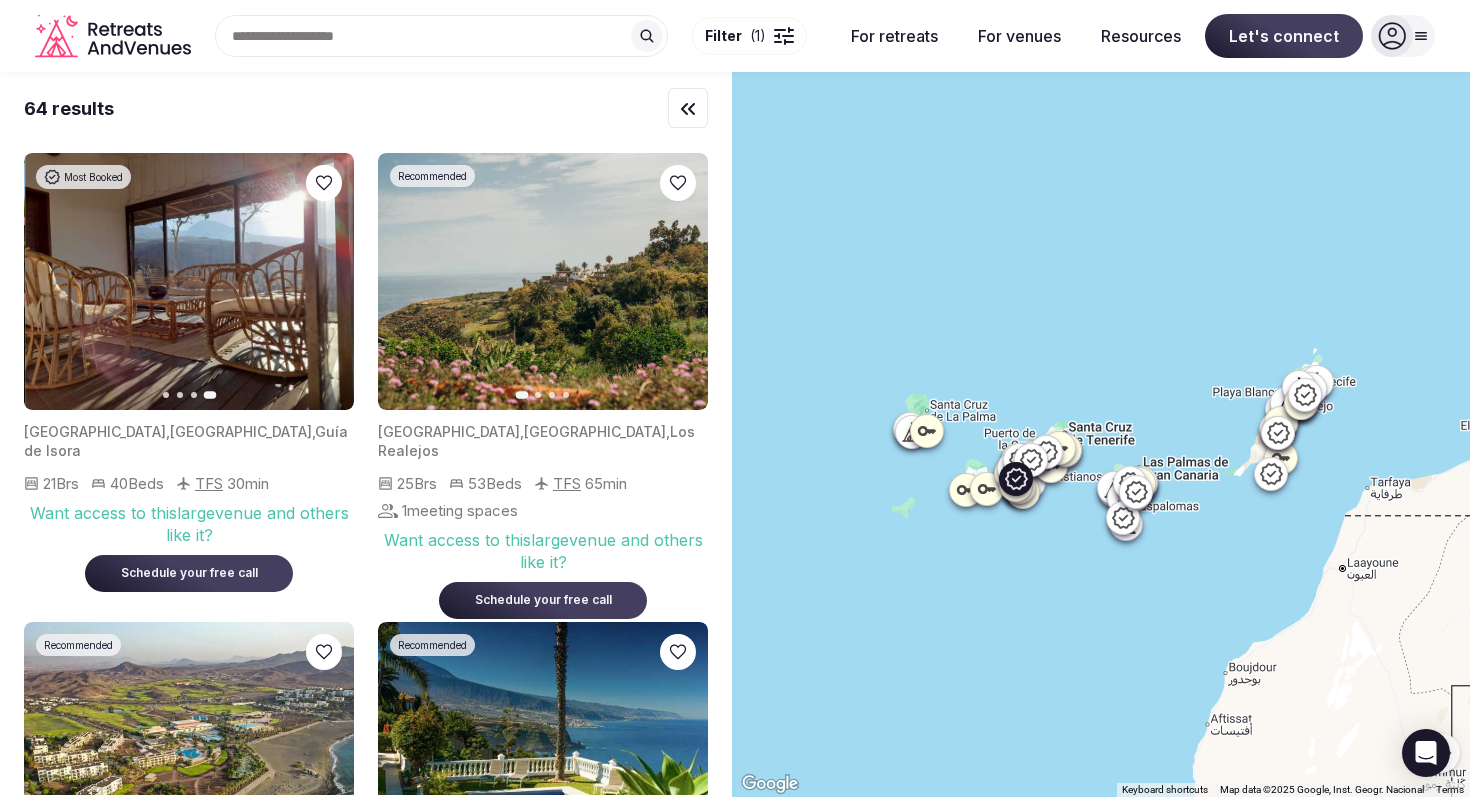 click at bounding box center [190, 281] 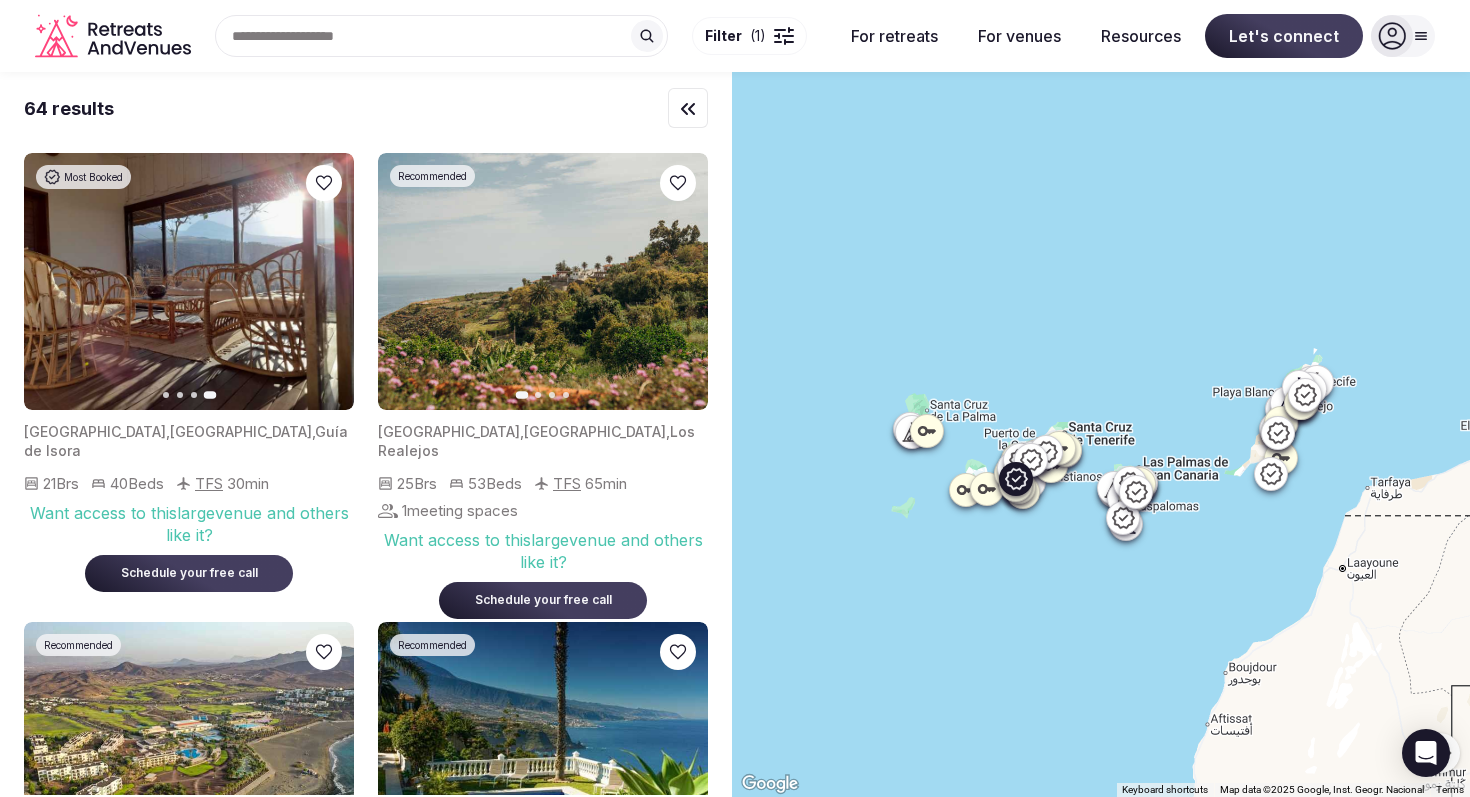 click on "Want access to this  large  venue and others like it?" at bounding box center (189, 524) 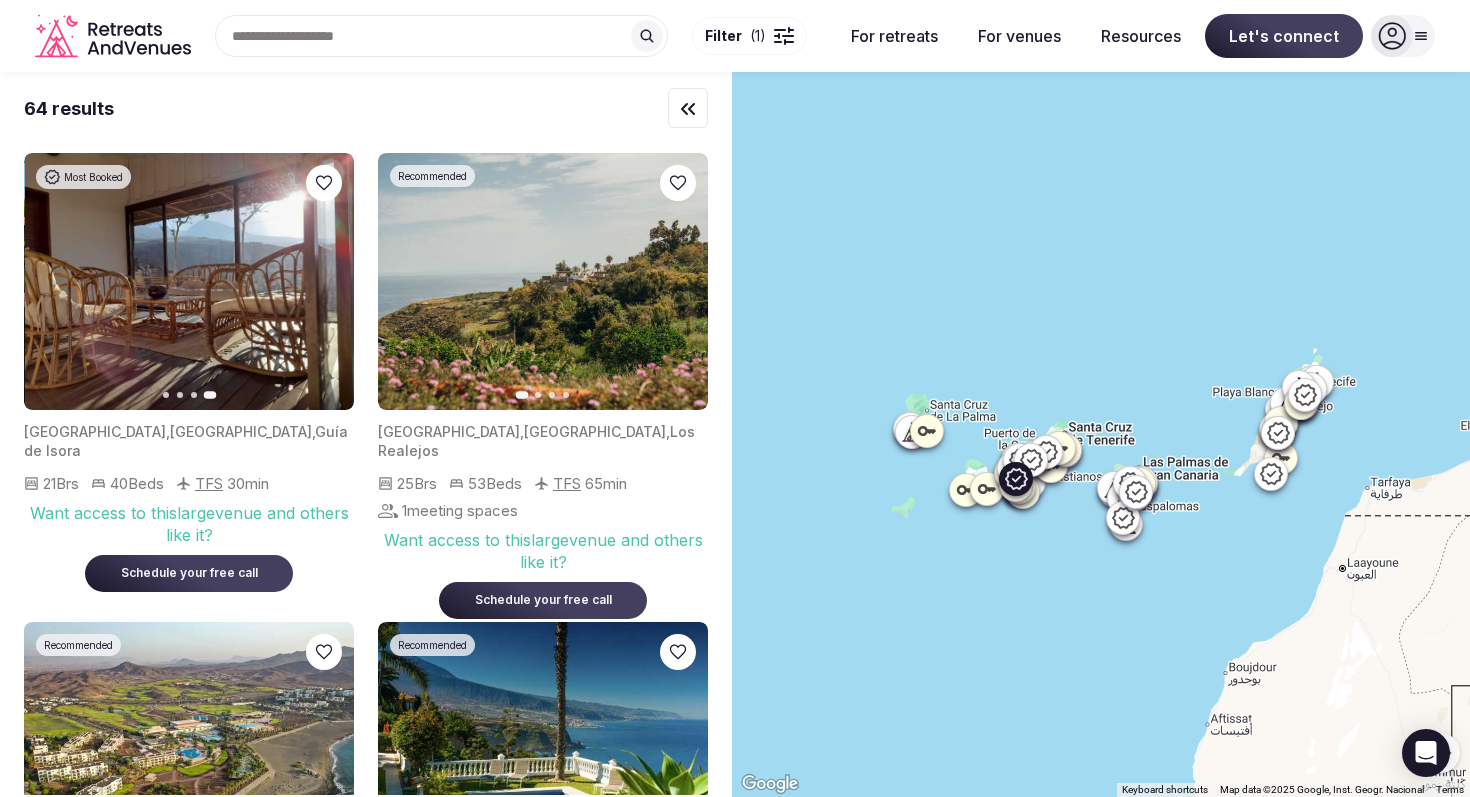 click at bounding box center [190, 281] 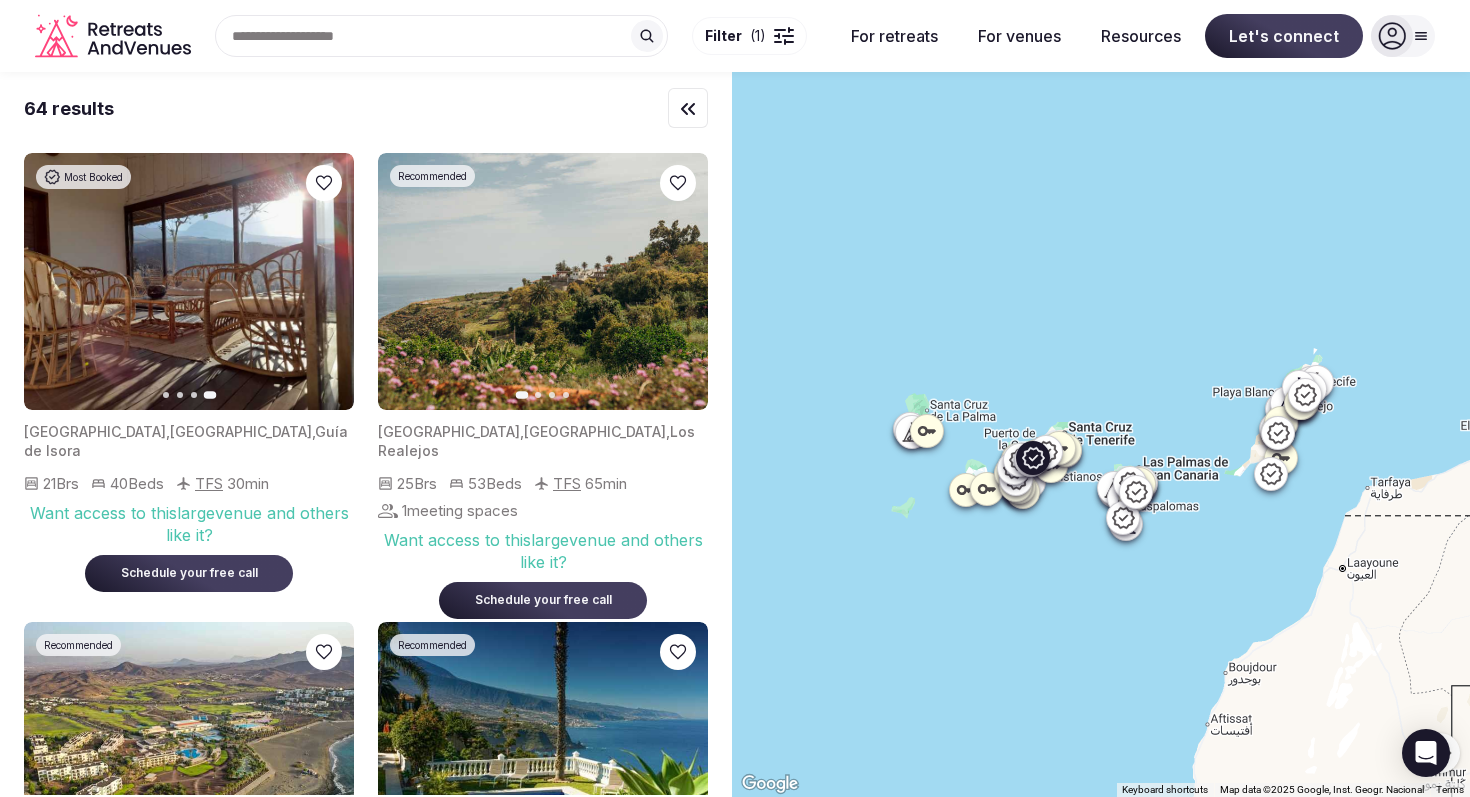 click at bounding box center [543, 281] 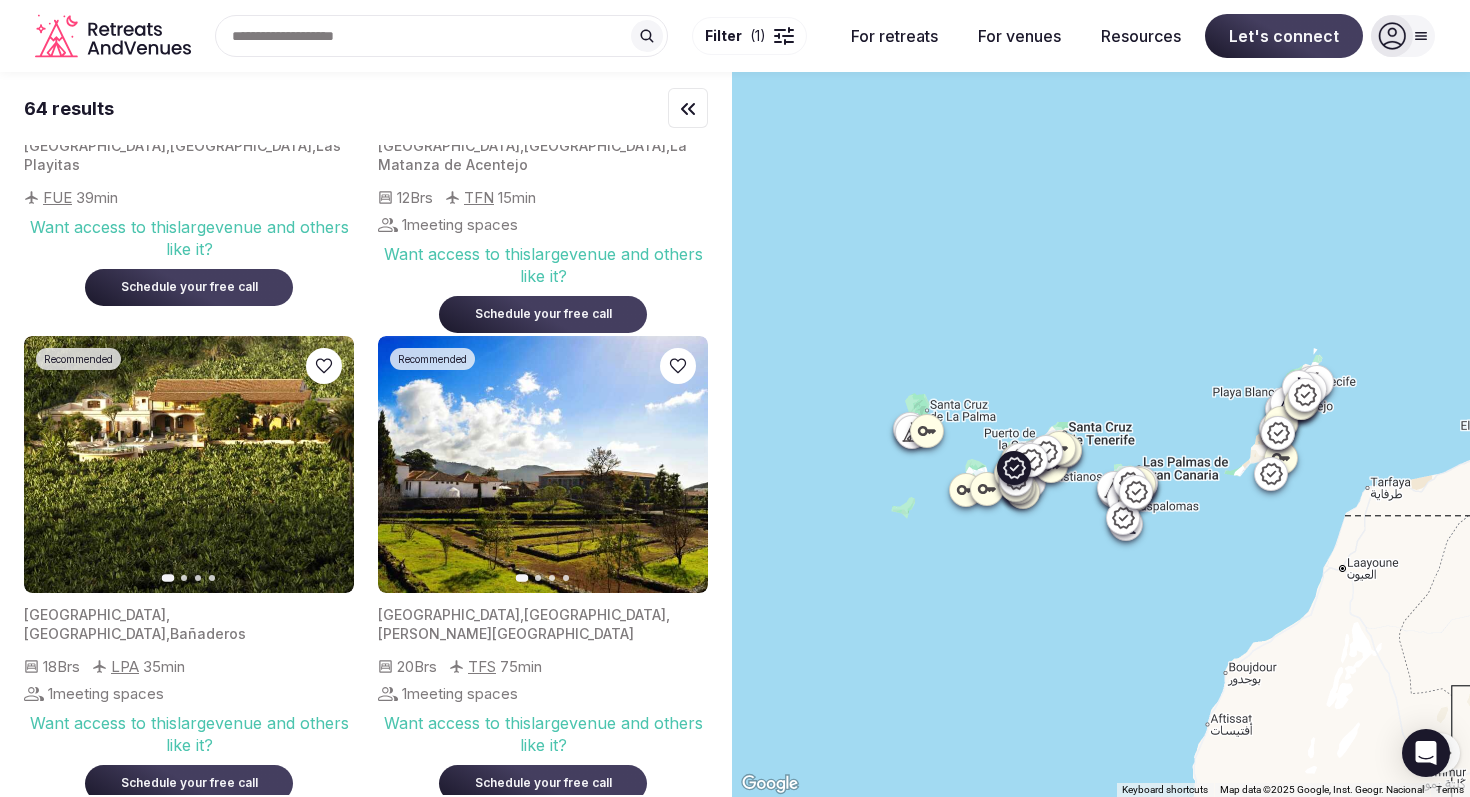 scroll, scrollTop: 762, scrollLeft: 0, axis: vertical 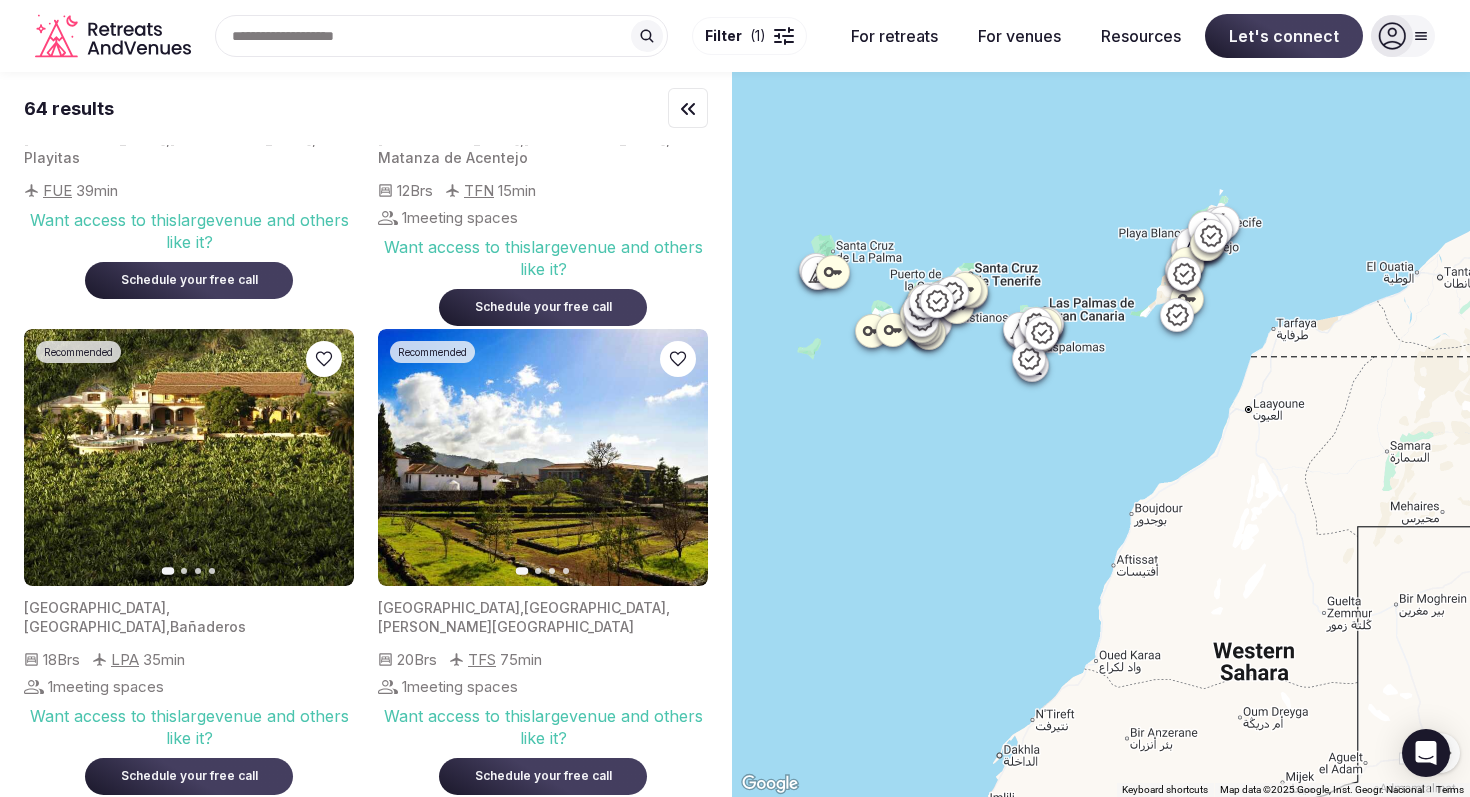 drag, startPoint x: 1020, startPoint y: 581, endPoint x: 930, endPoint y: 433, distance: 173.21663 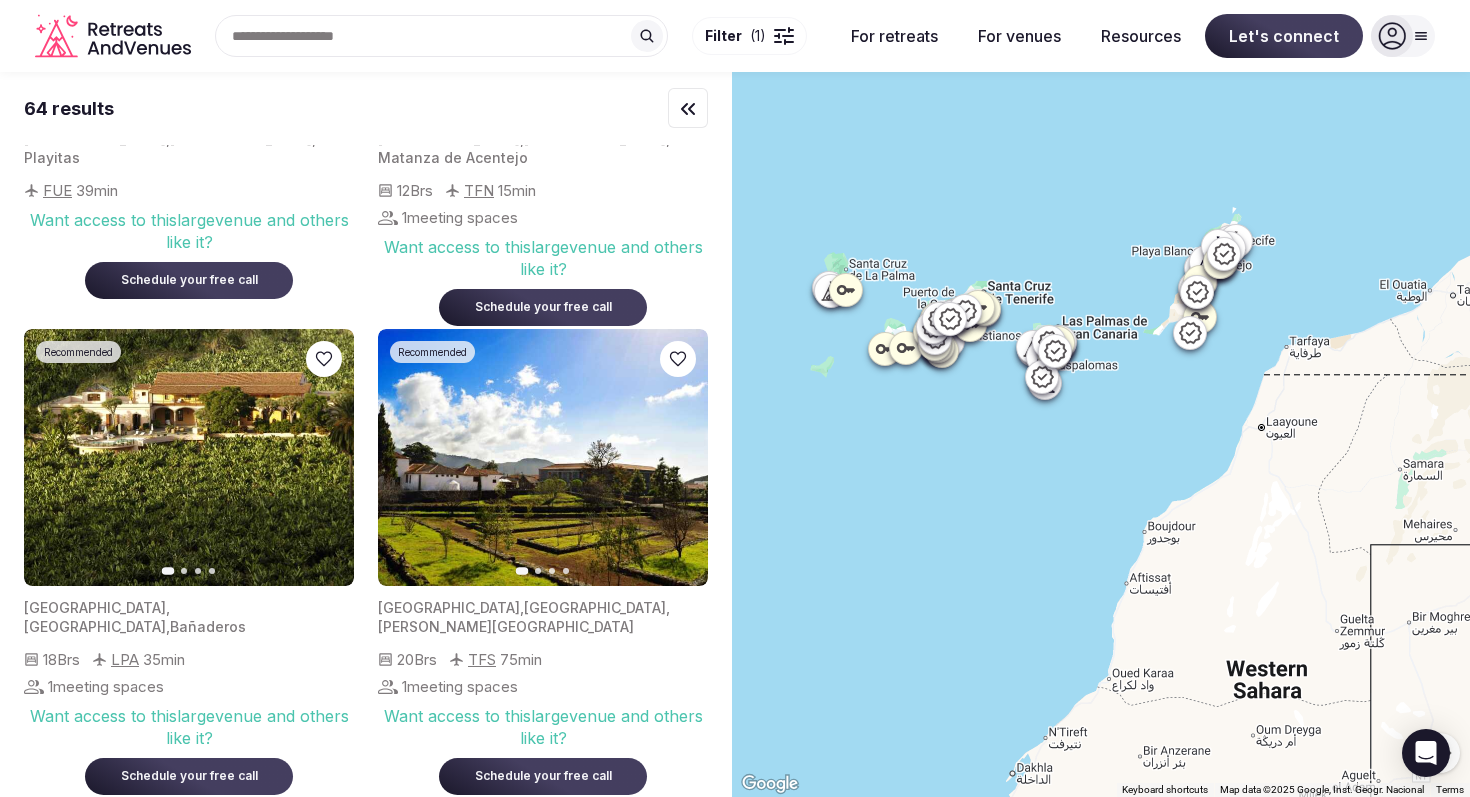 scroll, scrollTop: 0, scrollLeft: 0, axis: both 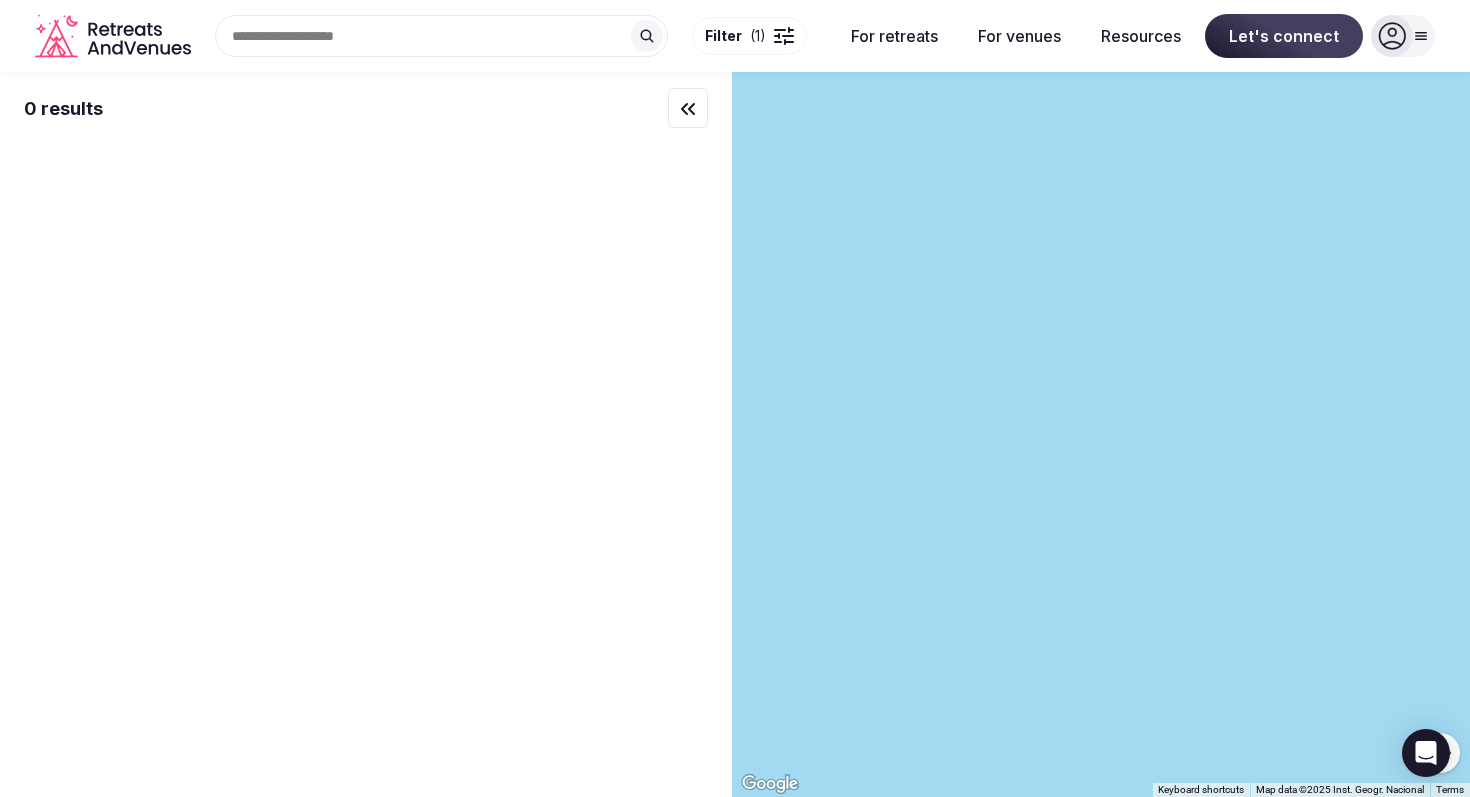 drag, startPoint x: 985, startPoint y: 253, endPoint x: 1037, endPoint y: 584, distance: 335.0597 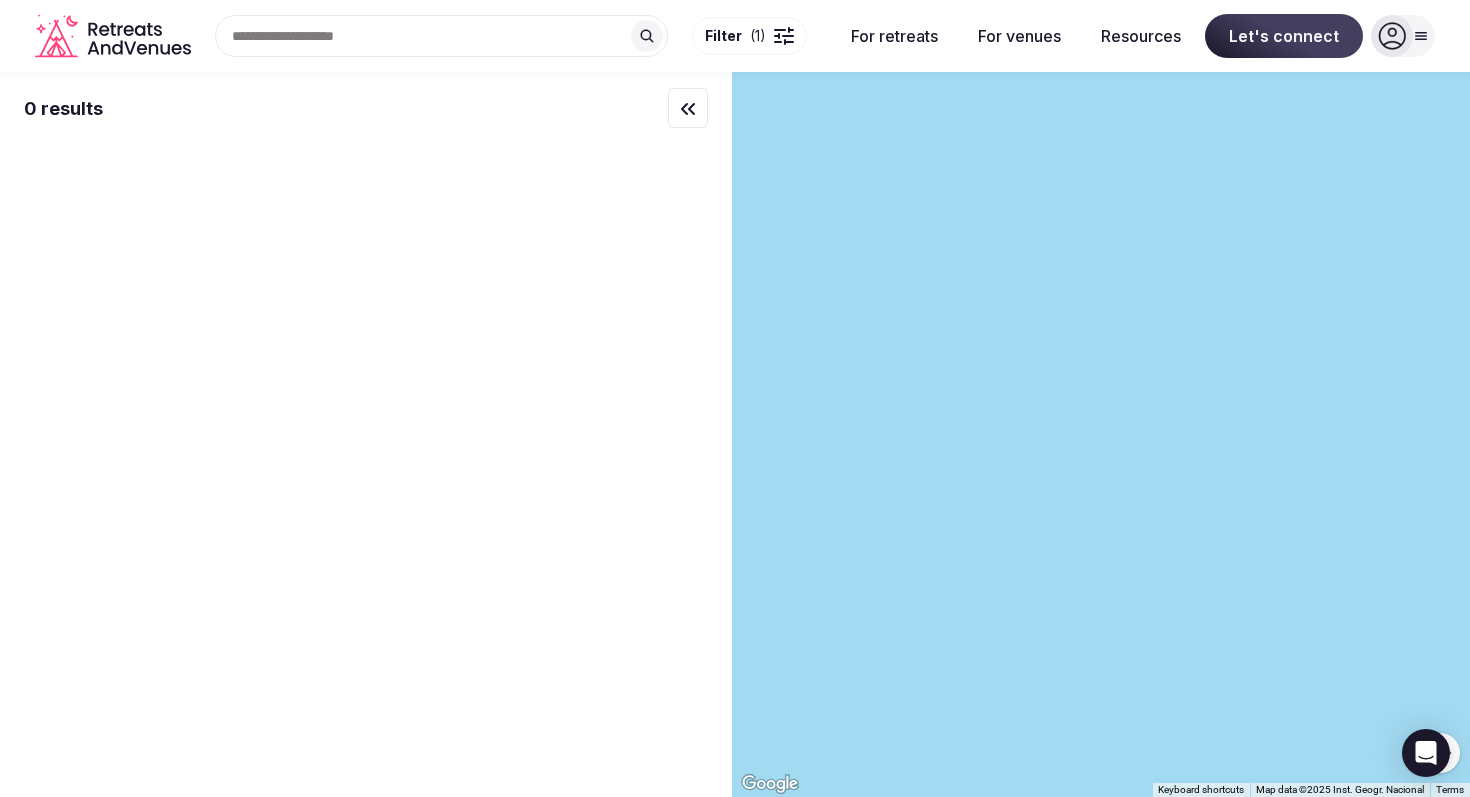 click 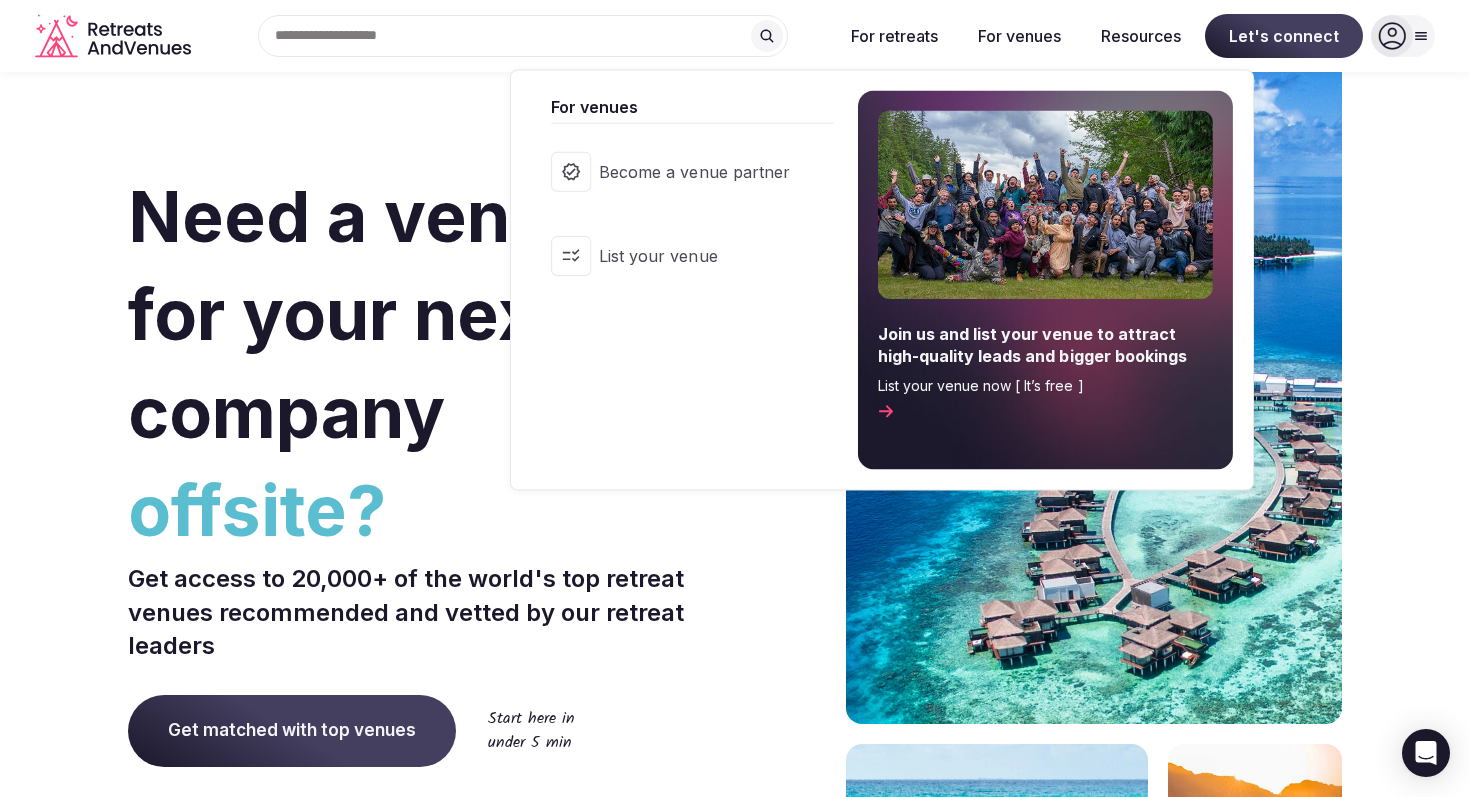 click on "For venues" at bounding box center [1019, 36] 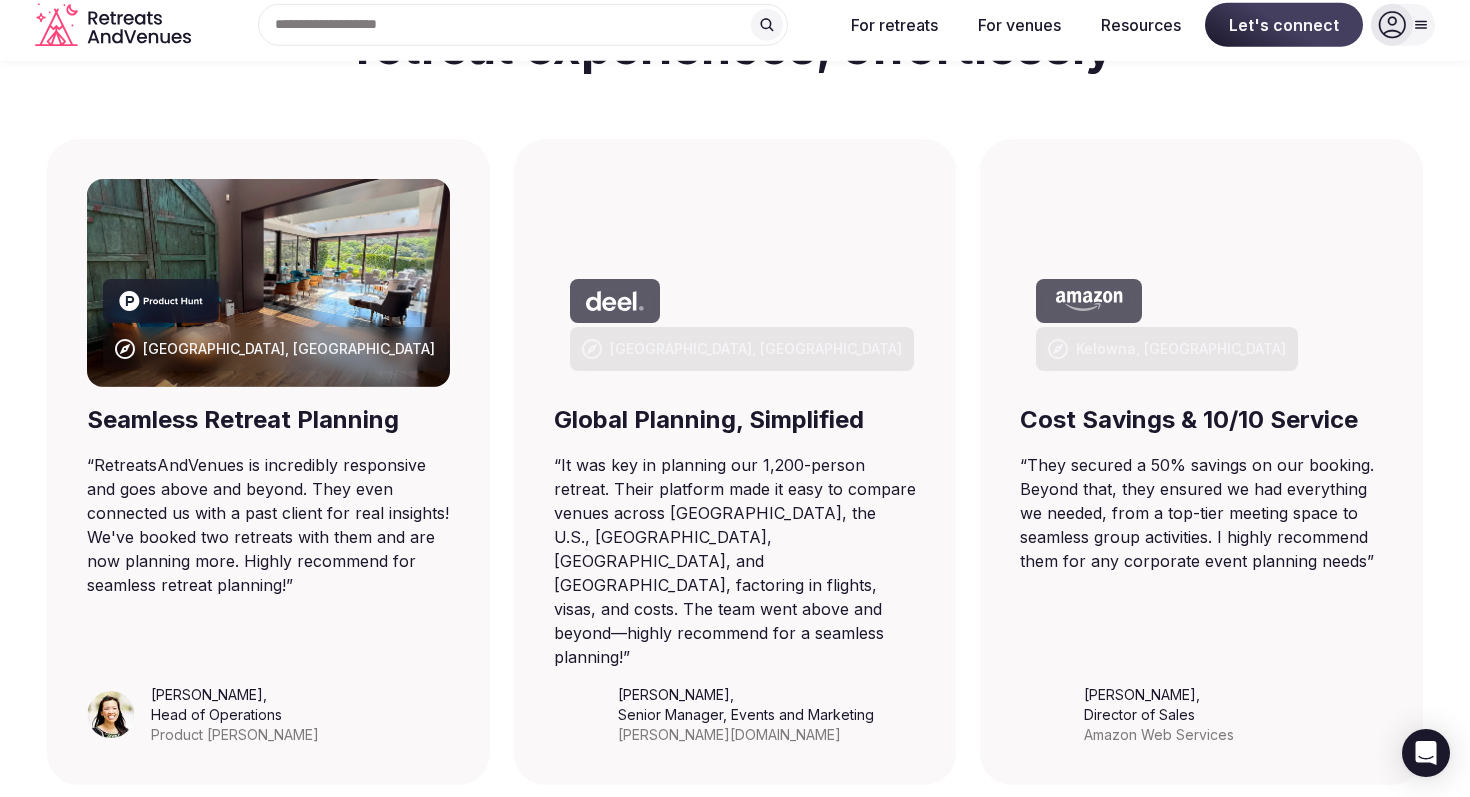 scroll, scrollTop: 0, scrollLeft: 0, axis: both 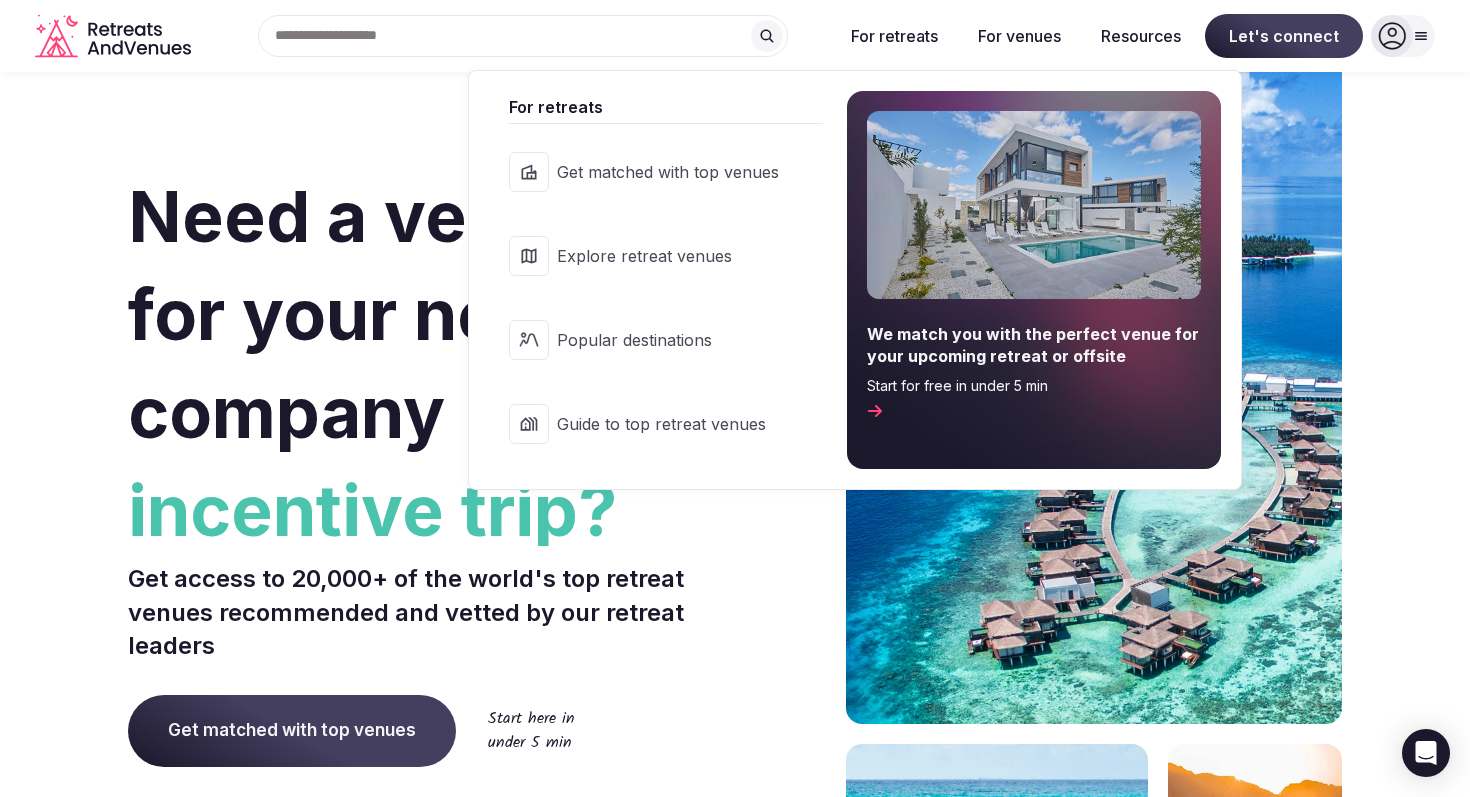 click on "For retreats" at bounding box center [894, 36] 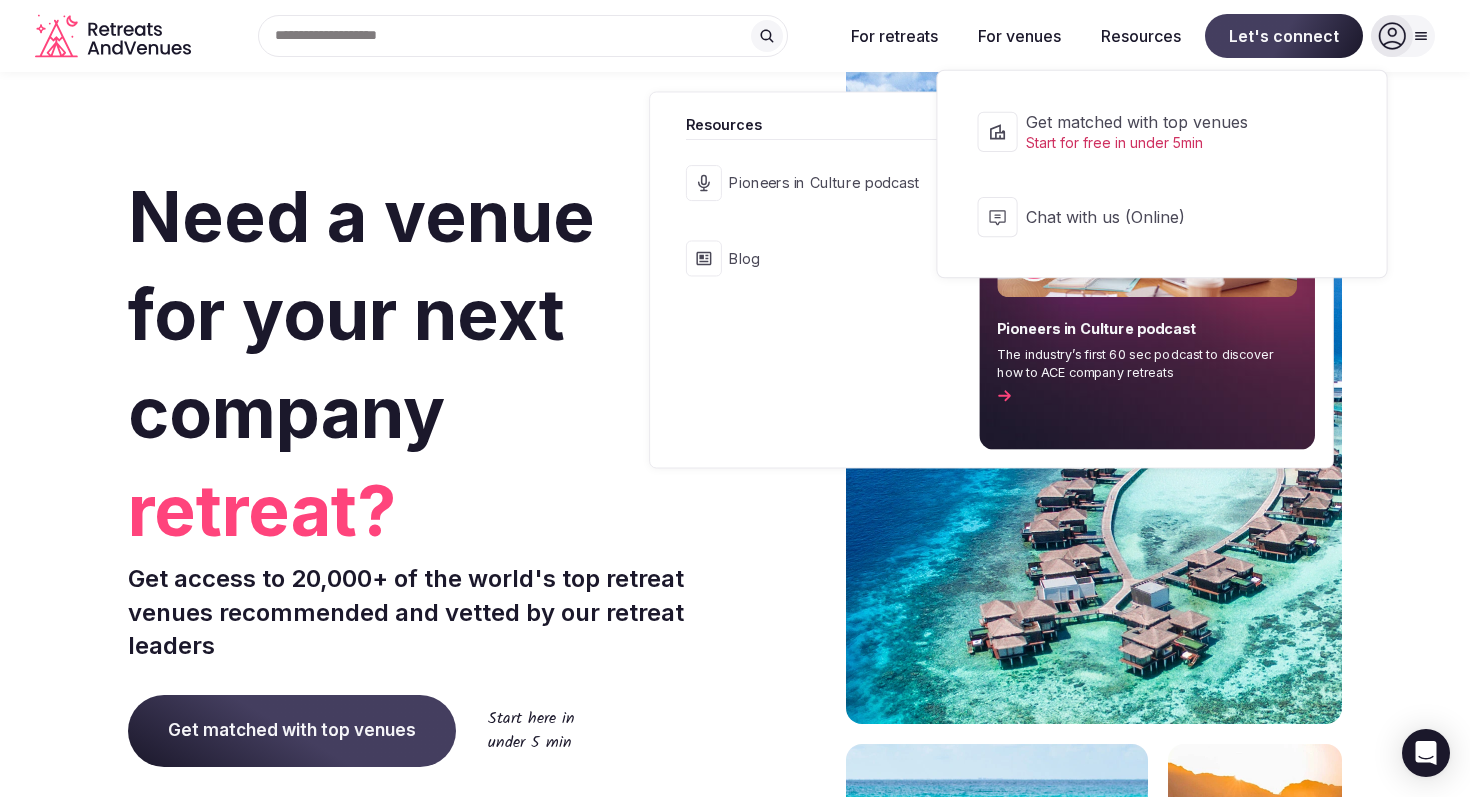 click on "Let's connect" at bounding box center (1284, 36) 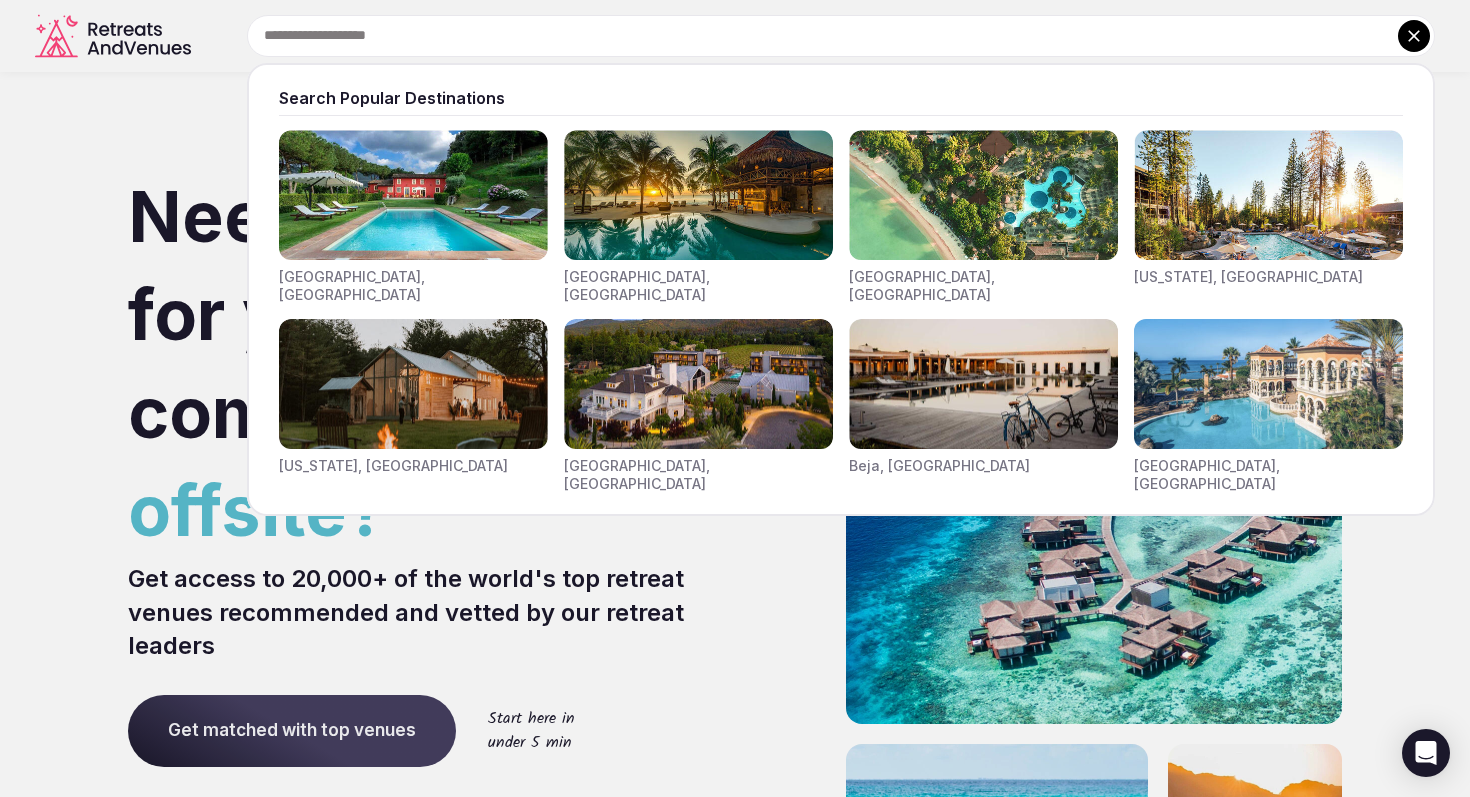 click at bounding box center [841, 36] 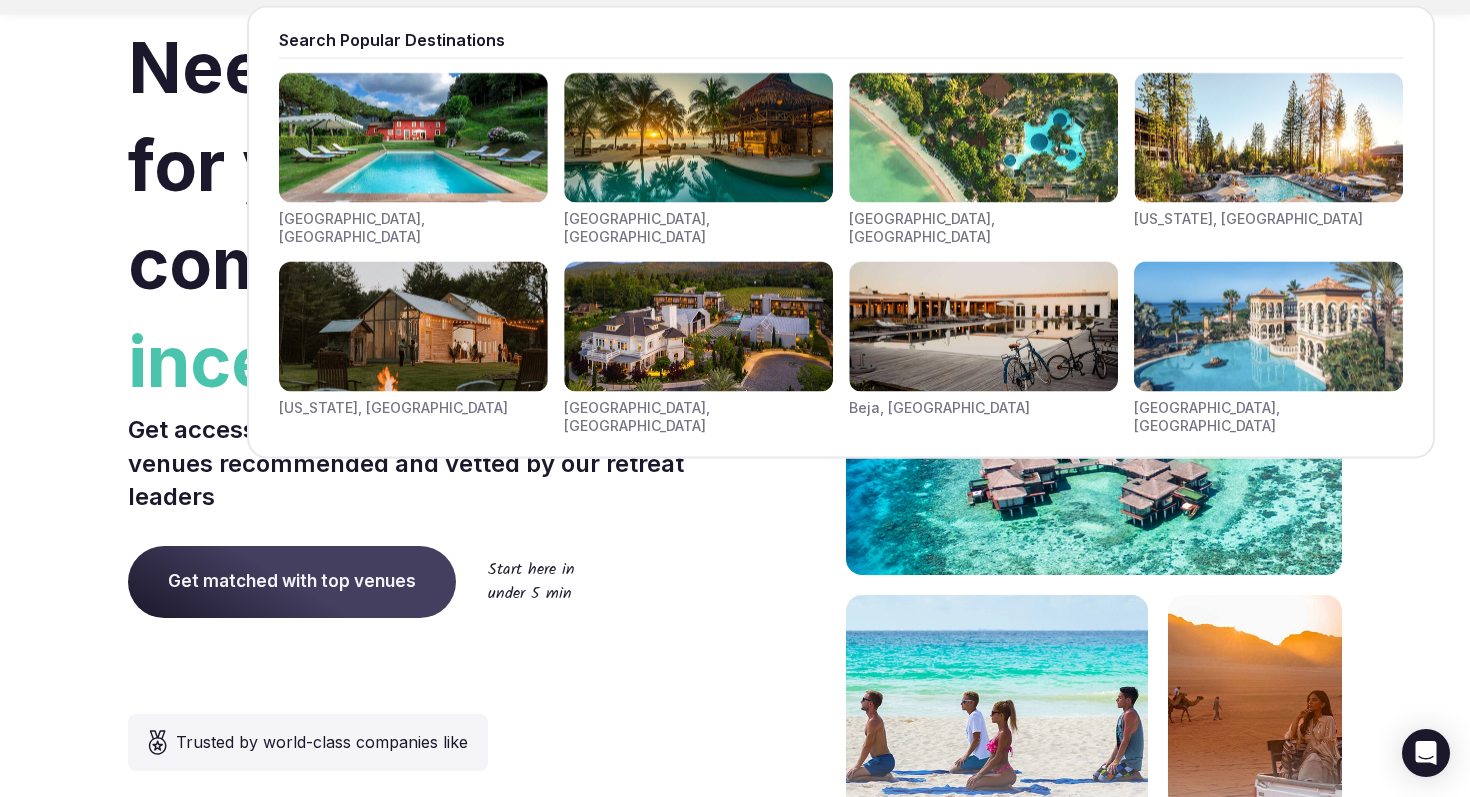 scroll, scrollTop: 0, scrollLeft: 0, axis: both 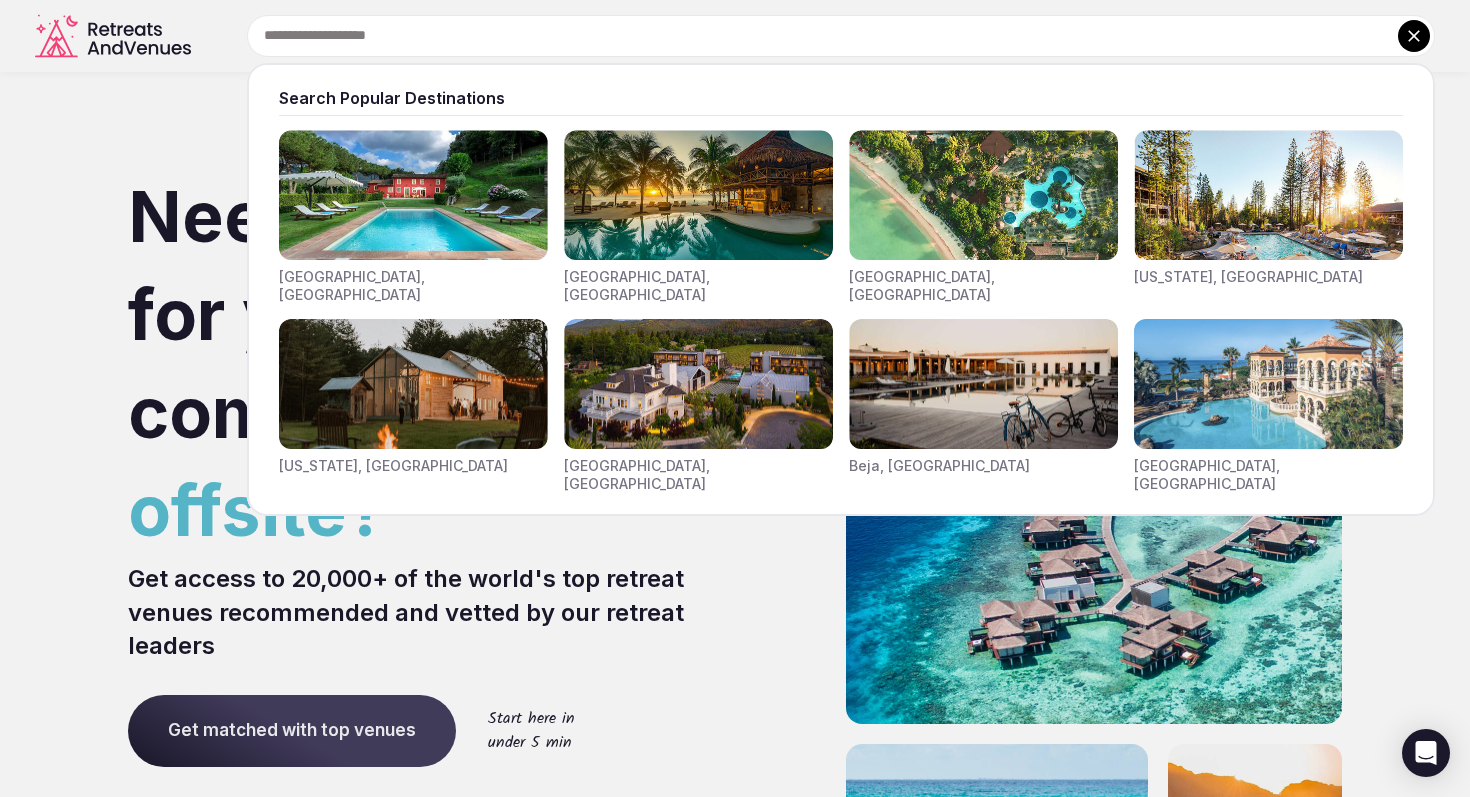 click at bounding box center [983, 384] 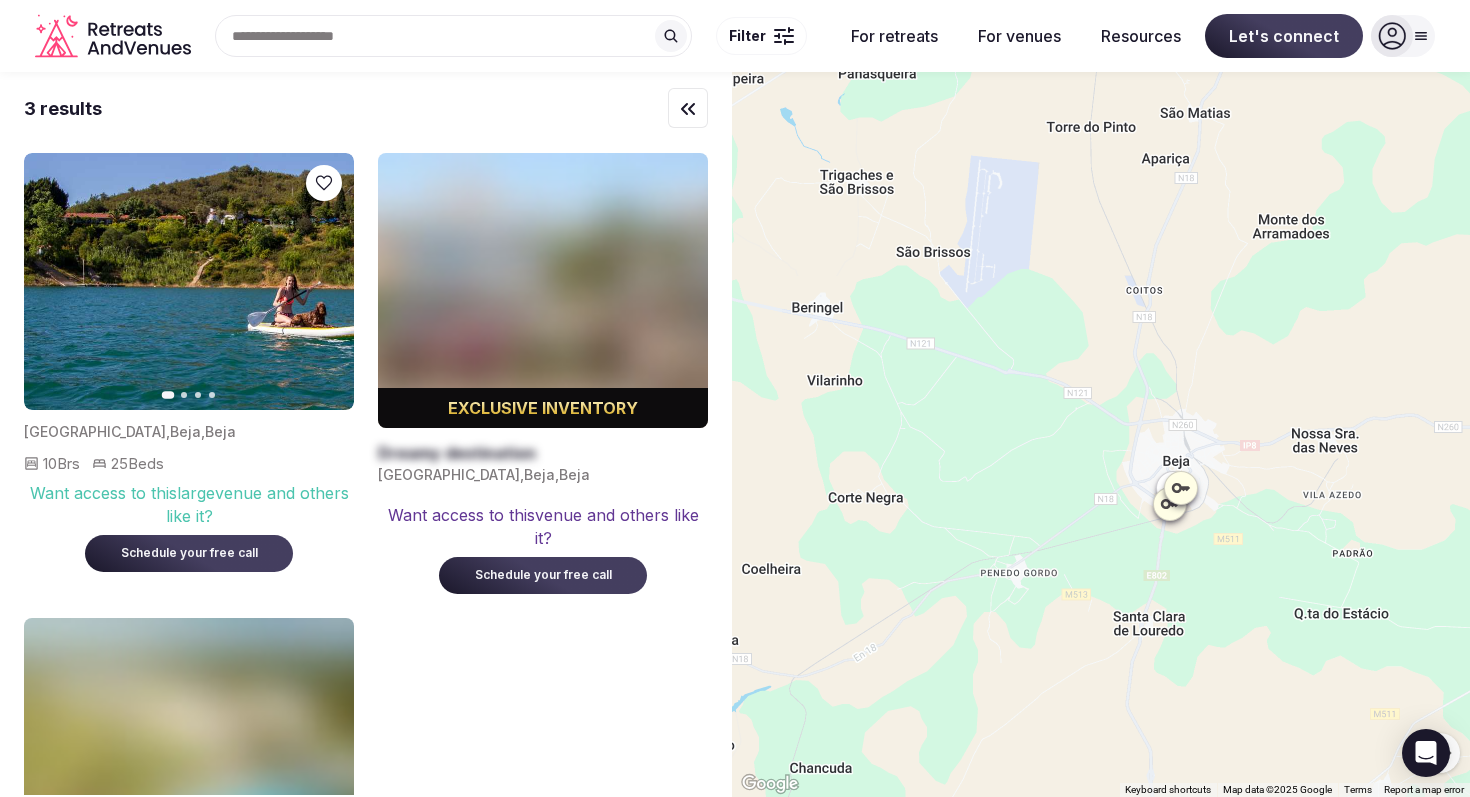 click at bounding box center (789, 42) 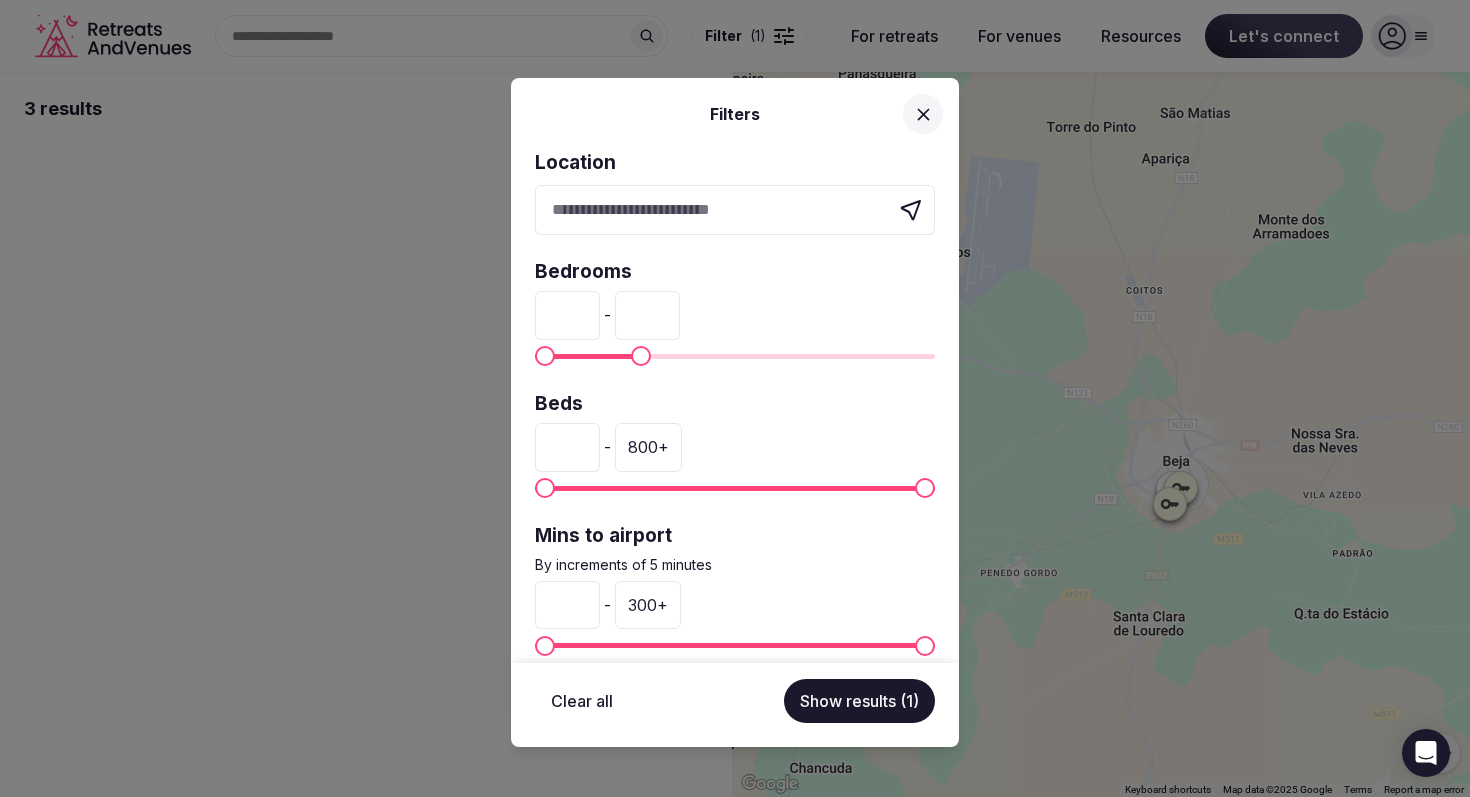 type on "***" 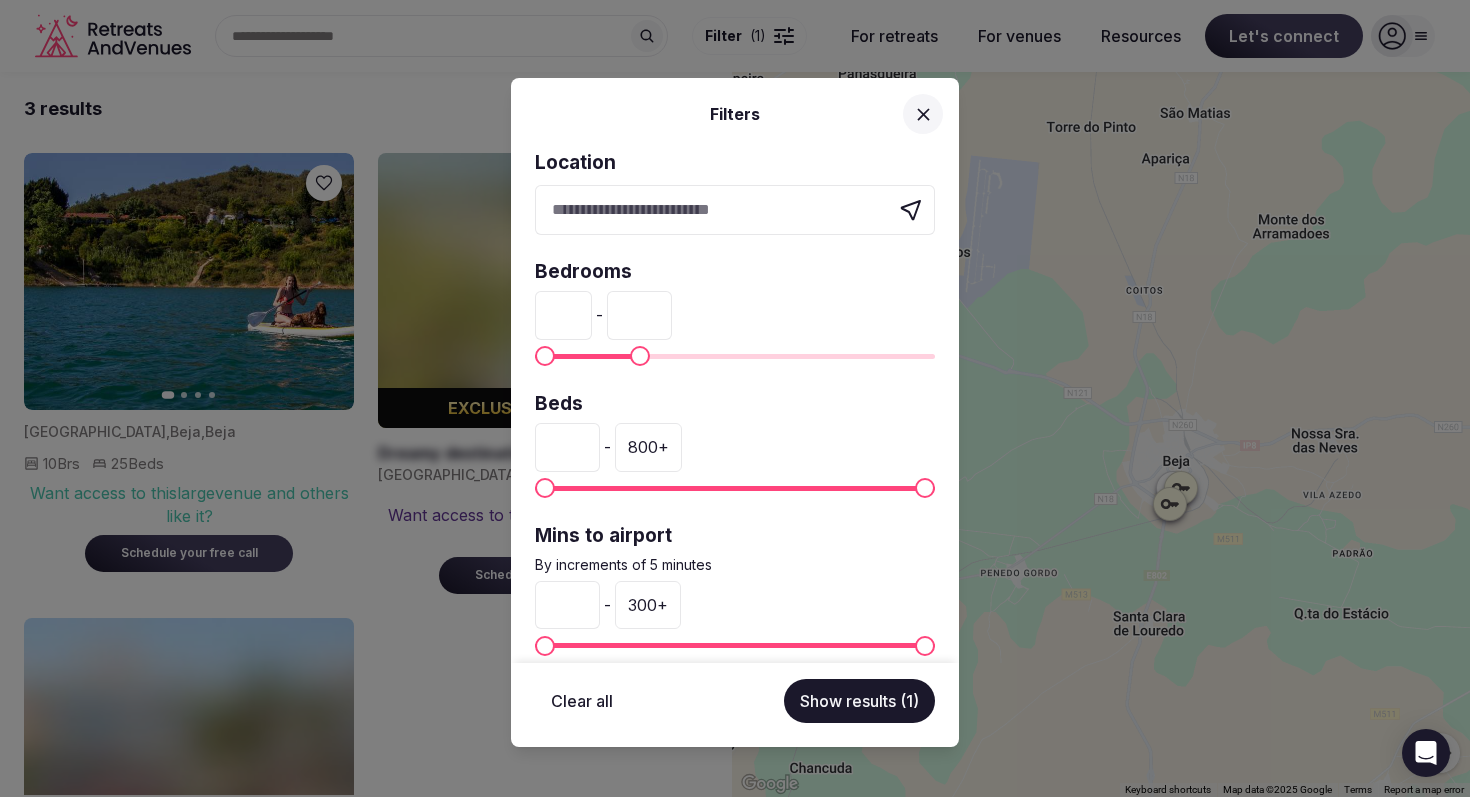 click at bounding box center (640, 356) 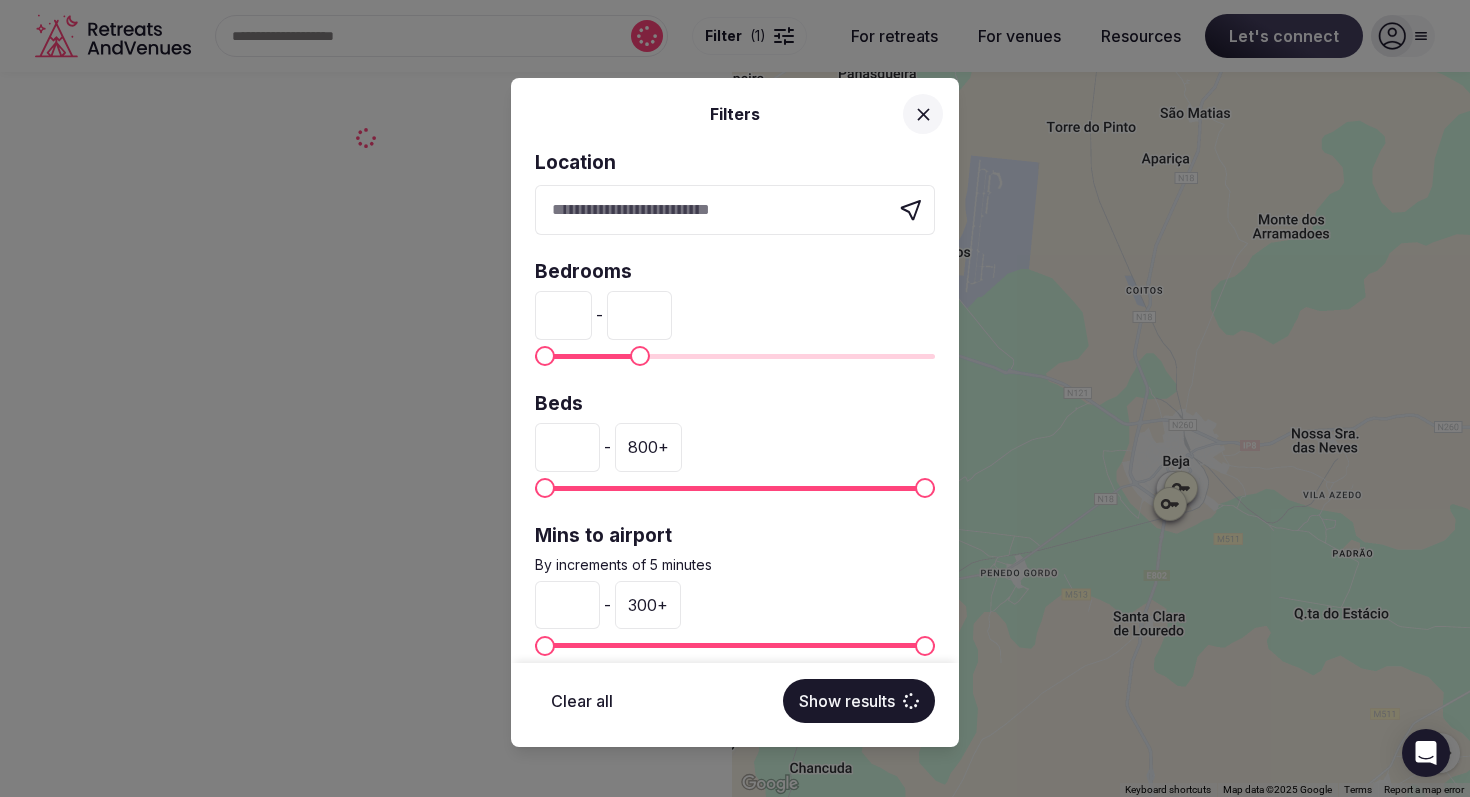 click on "Show results" at bounding box center [859, 701] 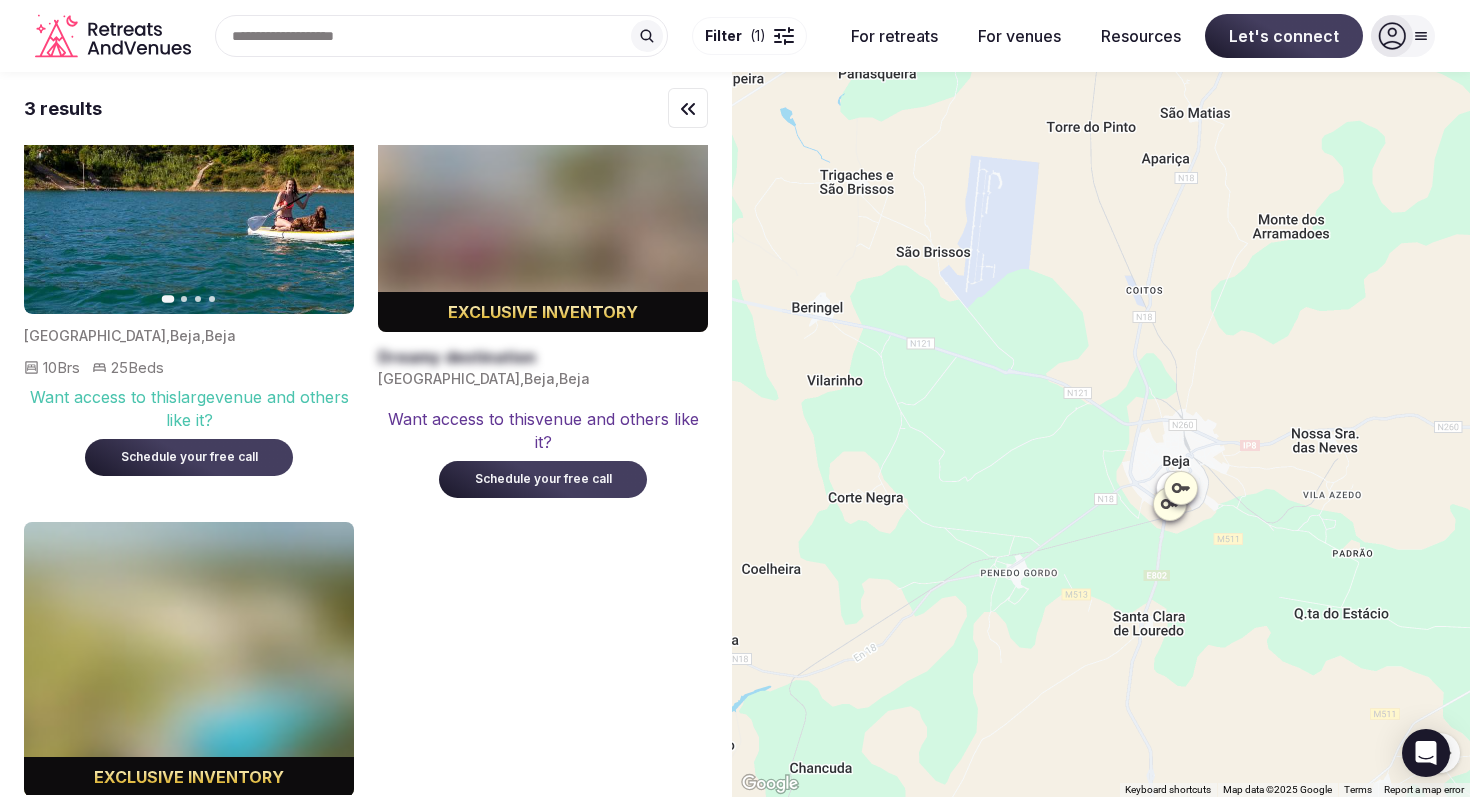 scroll, scrollTop: 271, scrollLeft: 0, axis: vertical 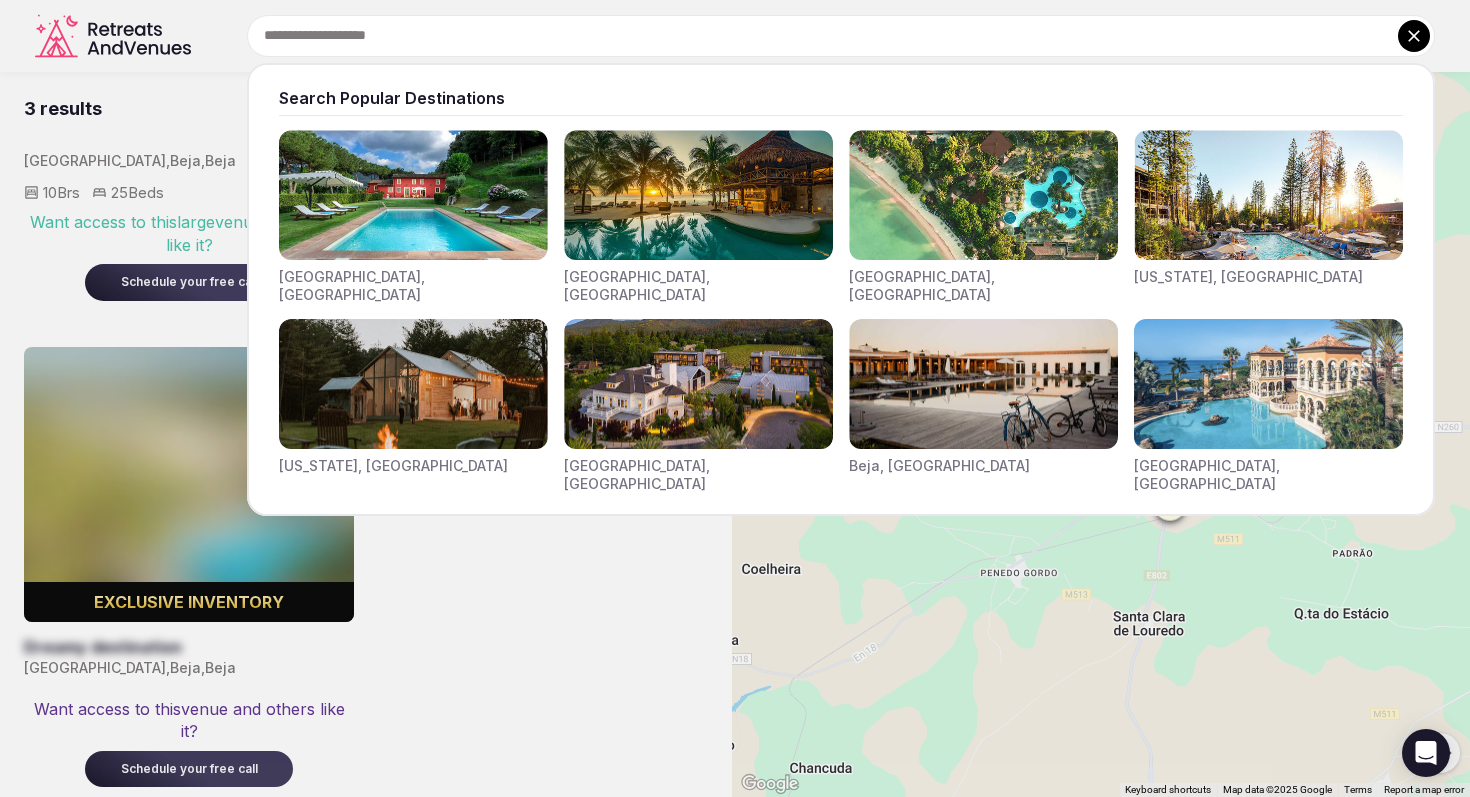 click at bounding box center (841, 36) 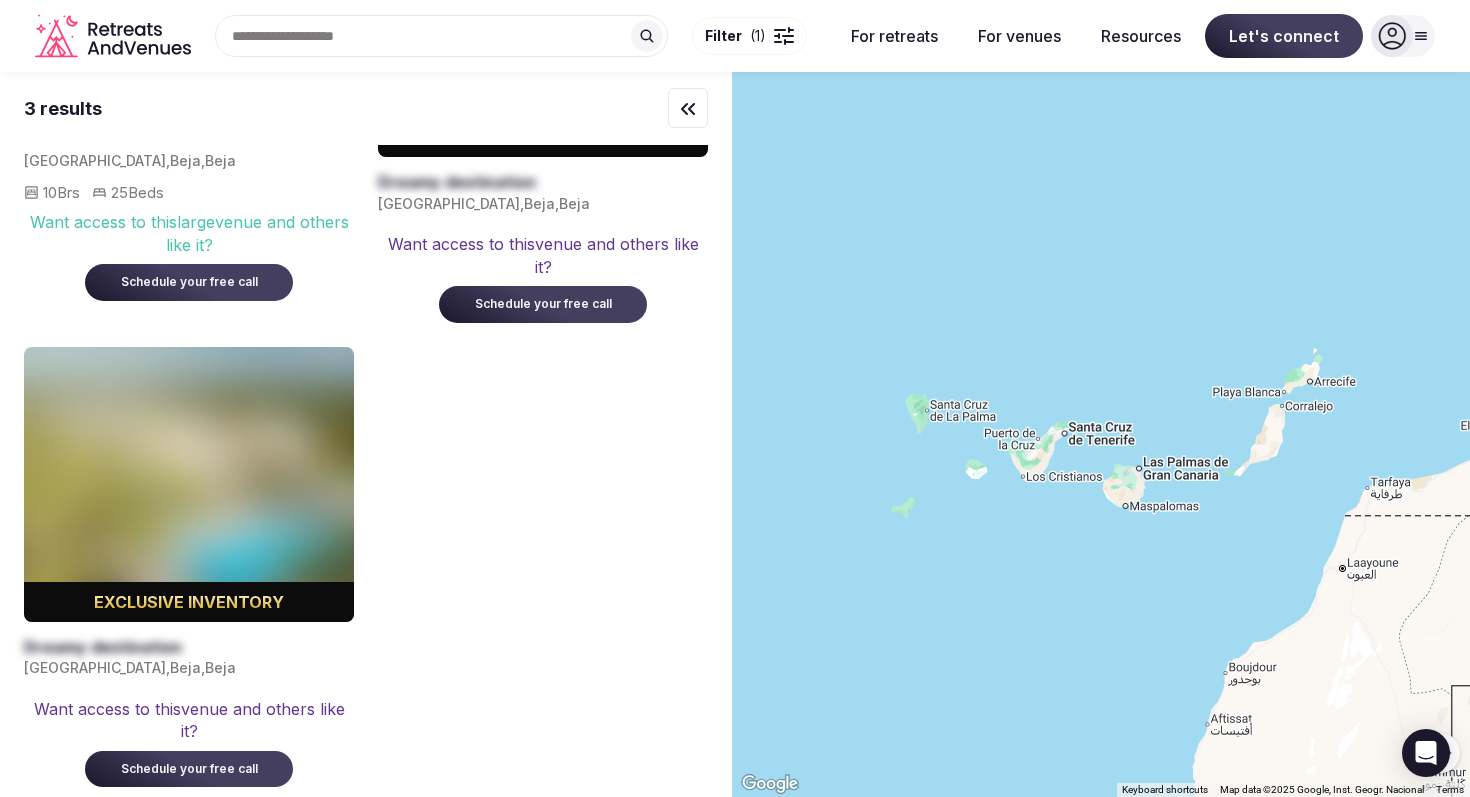 scroll, scrollTop: 0, scrollLeft: 0, axis: both 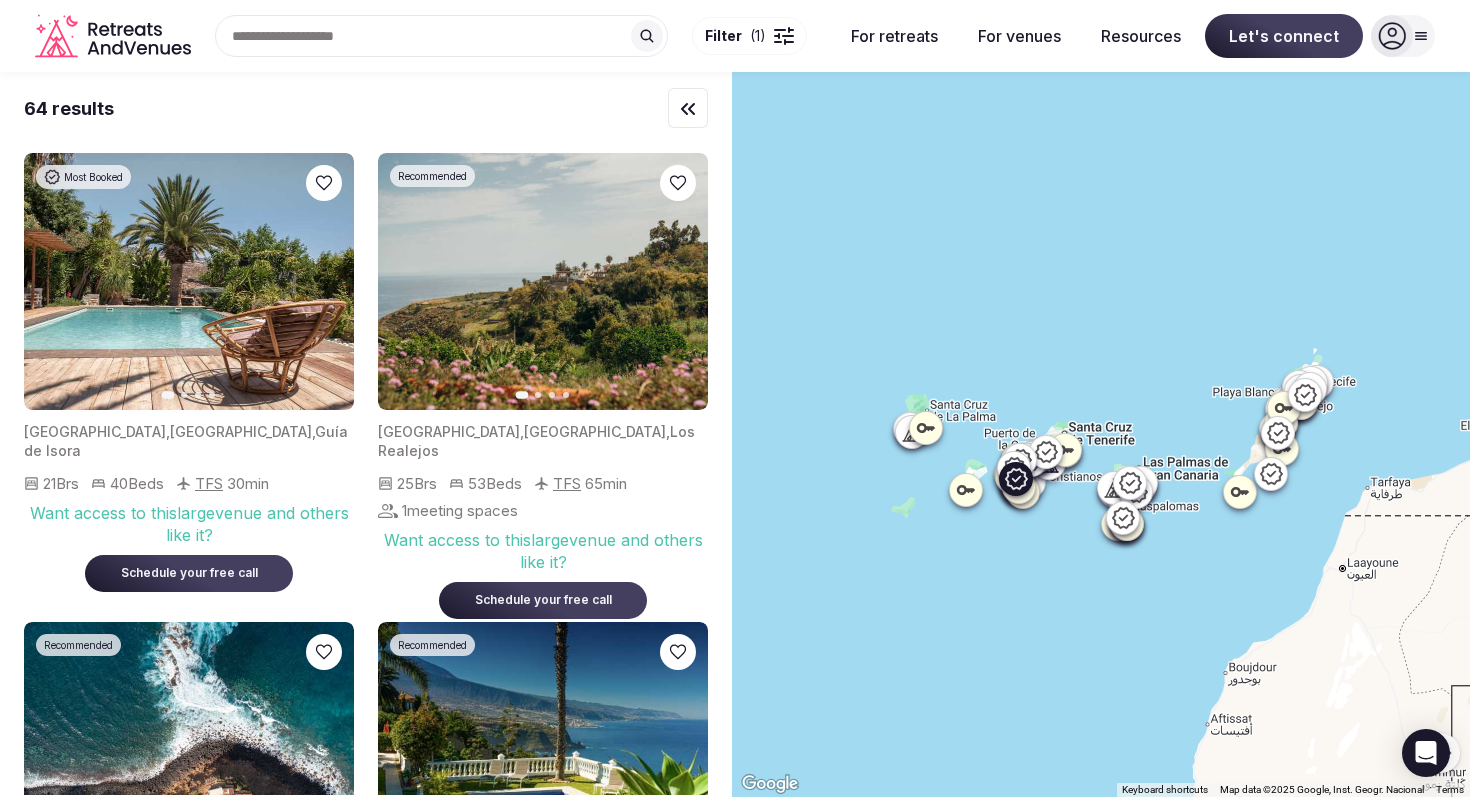 click at bounding box center (189, 281) 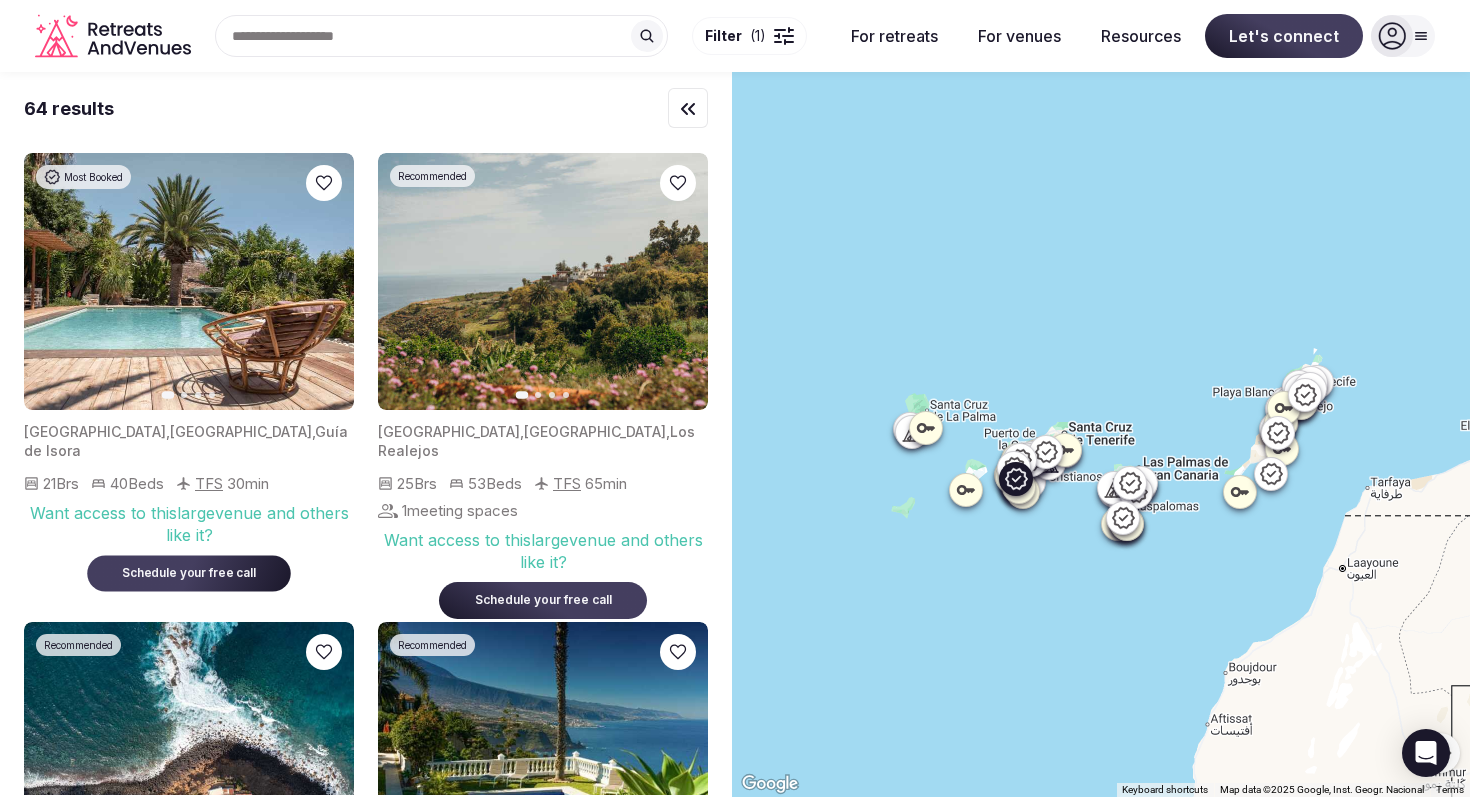 click on "Schedule your free call" at bounding box center [189, 573] 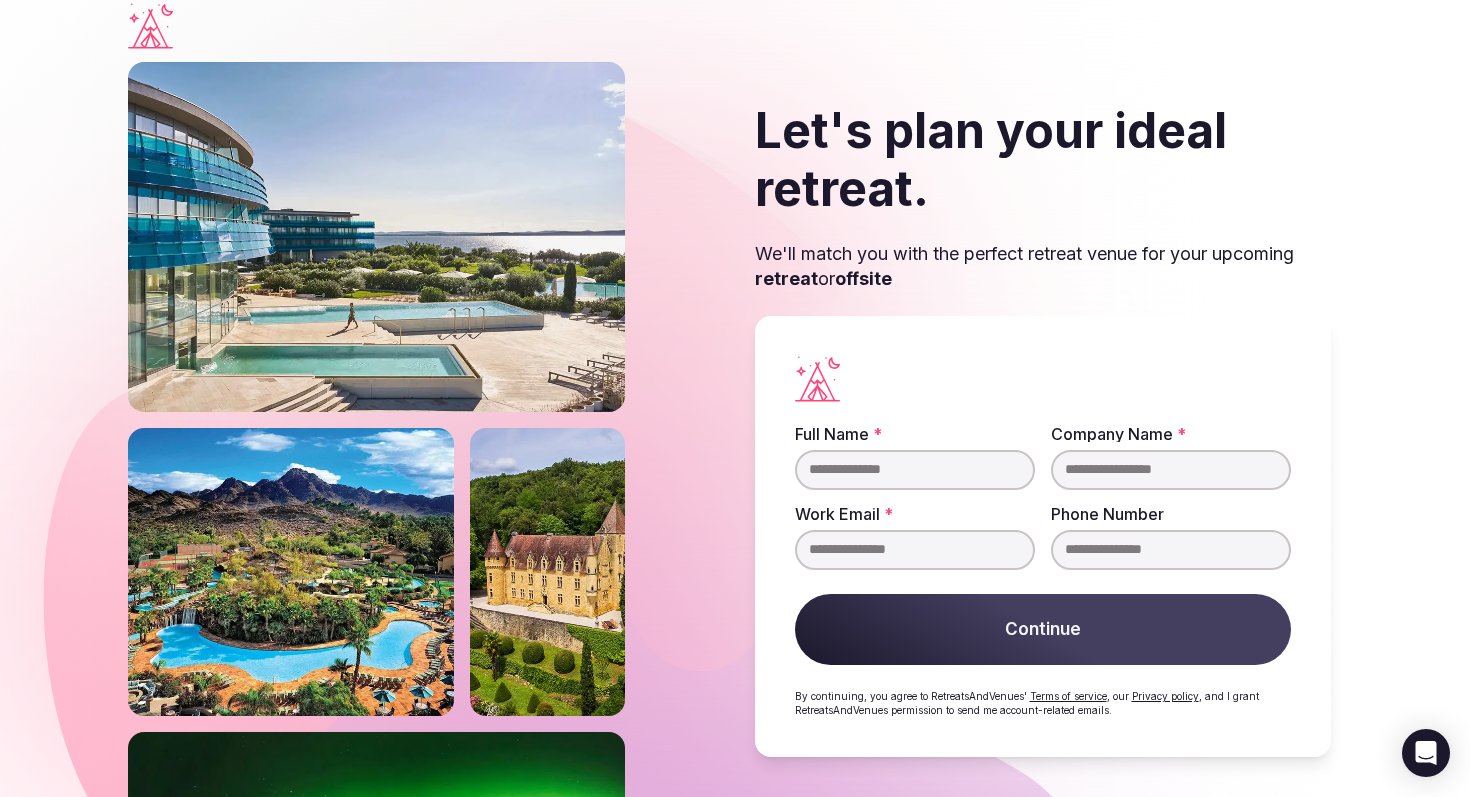 scroll, scrollTop: 0, scrollLeft: 0, axis: both 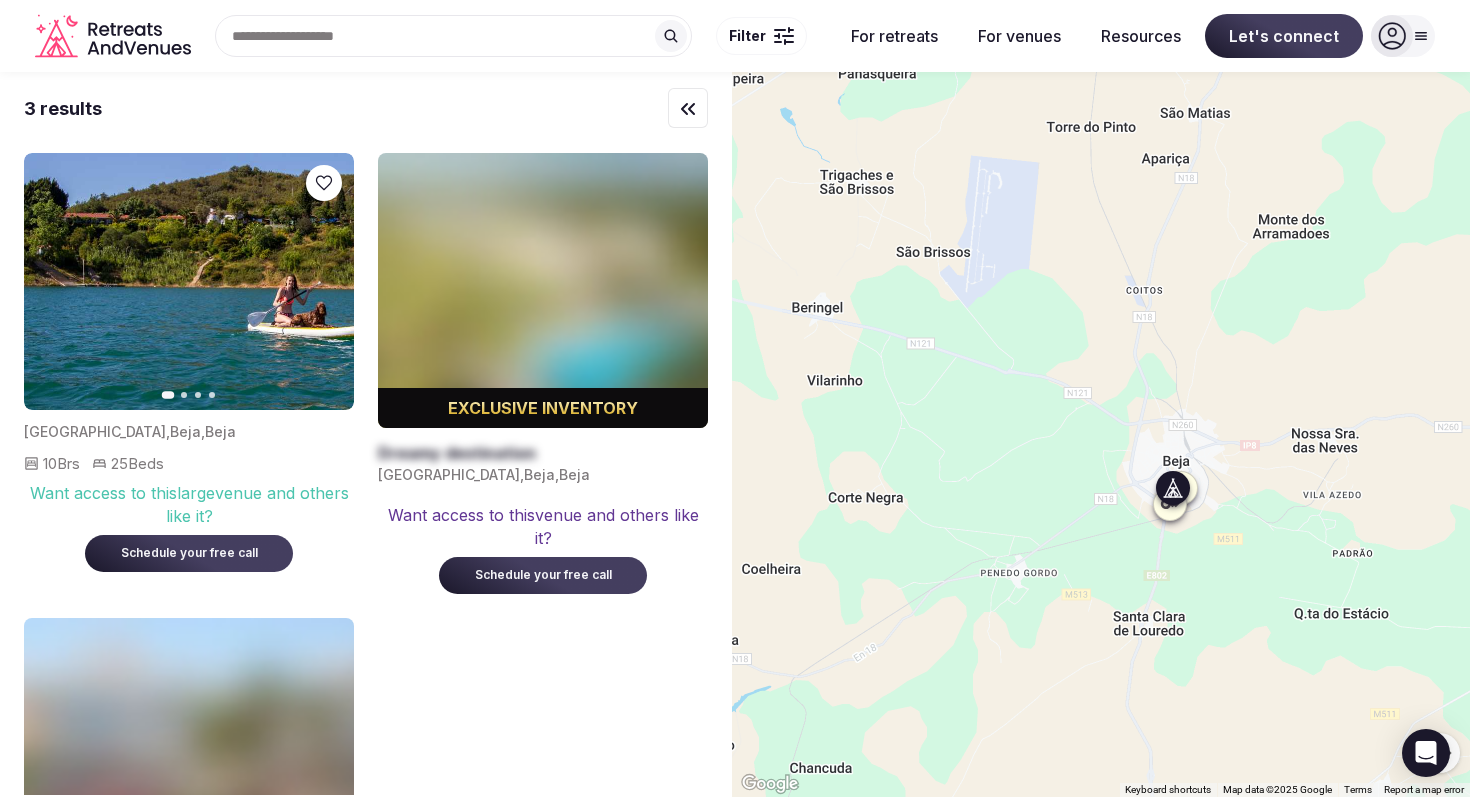 click at bounding box center (189, 281) 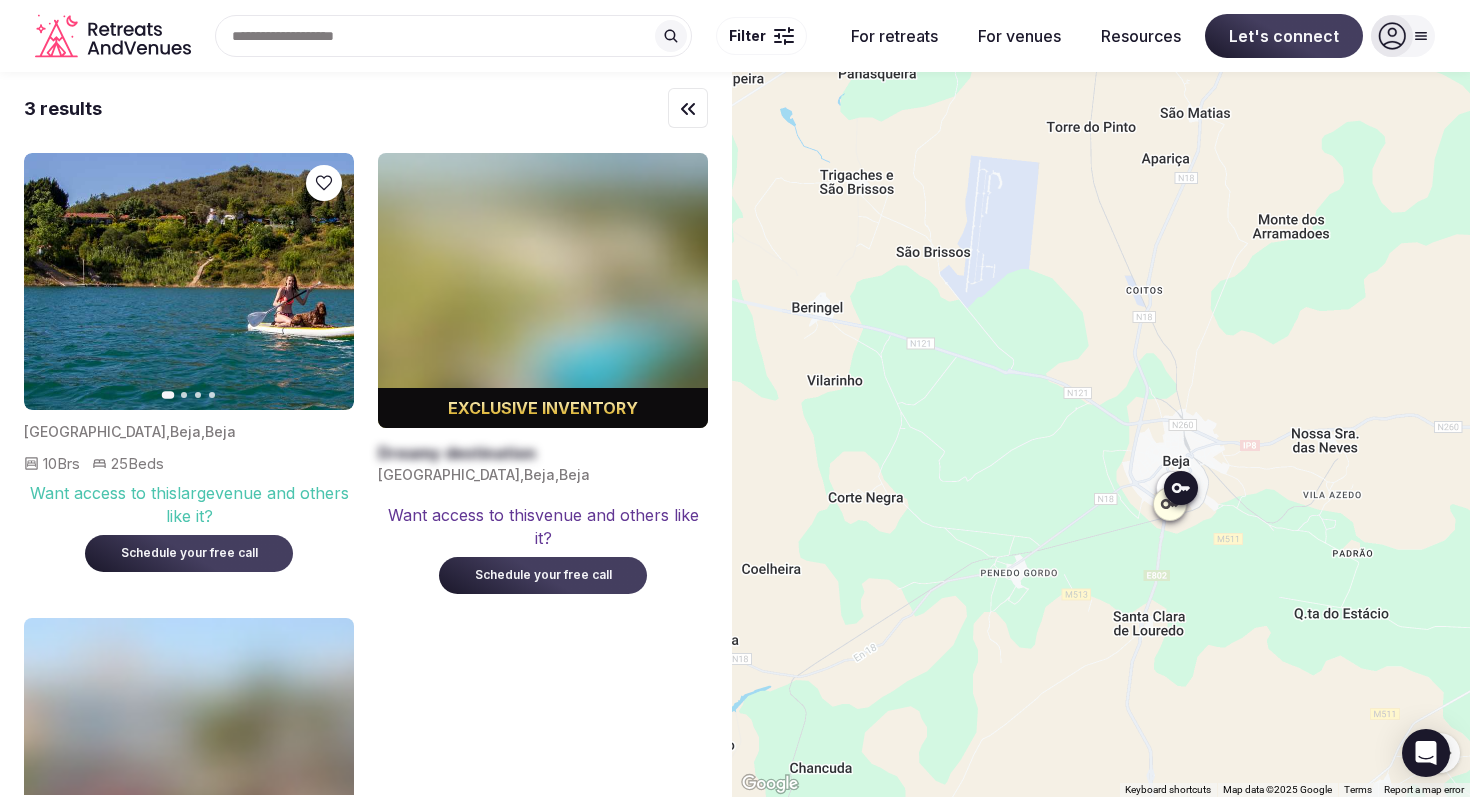click at bounding box center (543, 453) 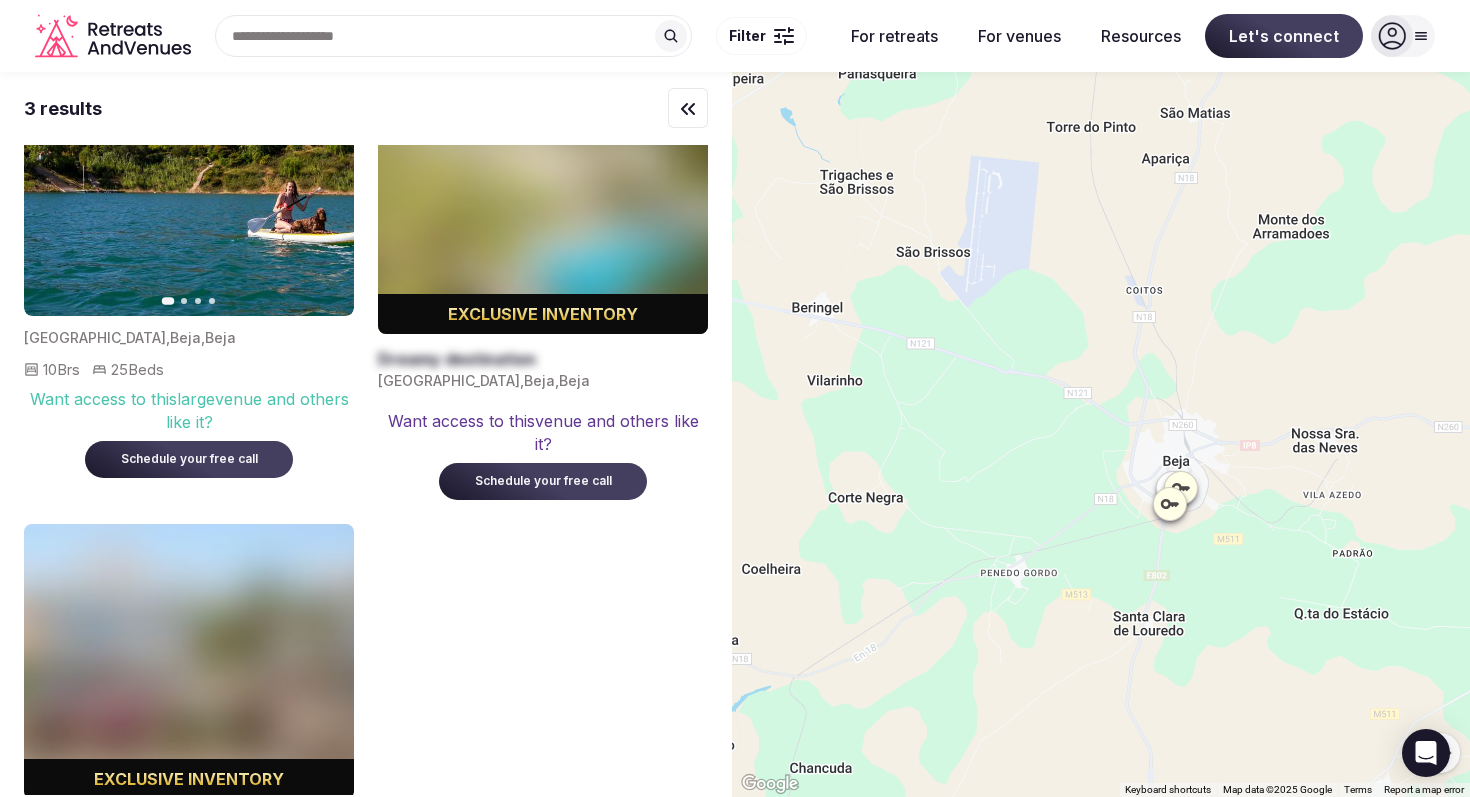 scroll, scrollTop: 0, scrollLeft: 0, axis: both 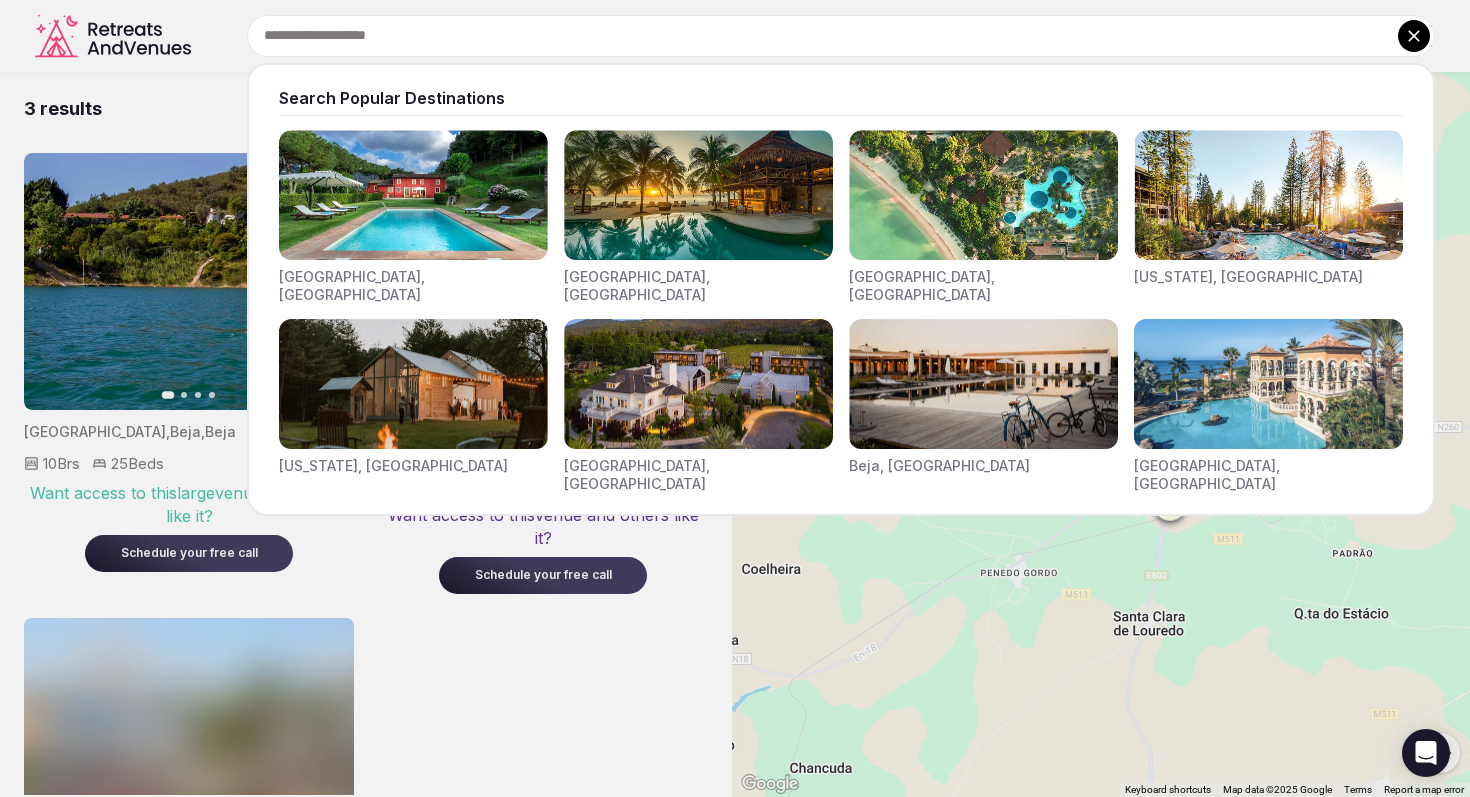 click at bounding box center (841, 36) 